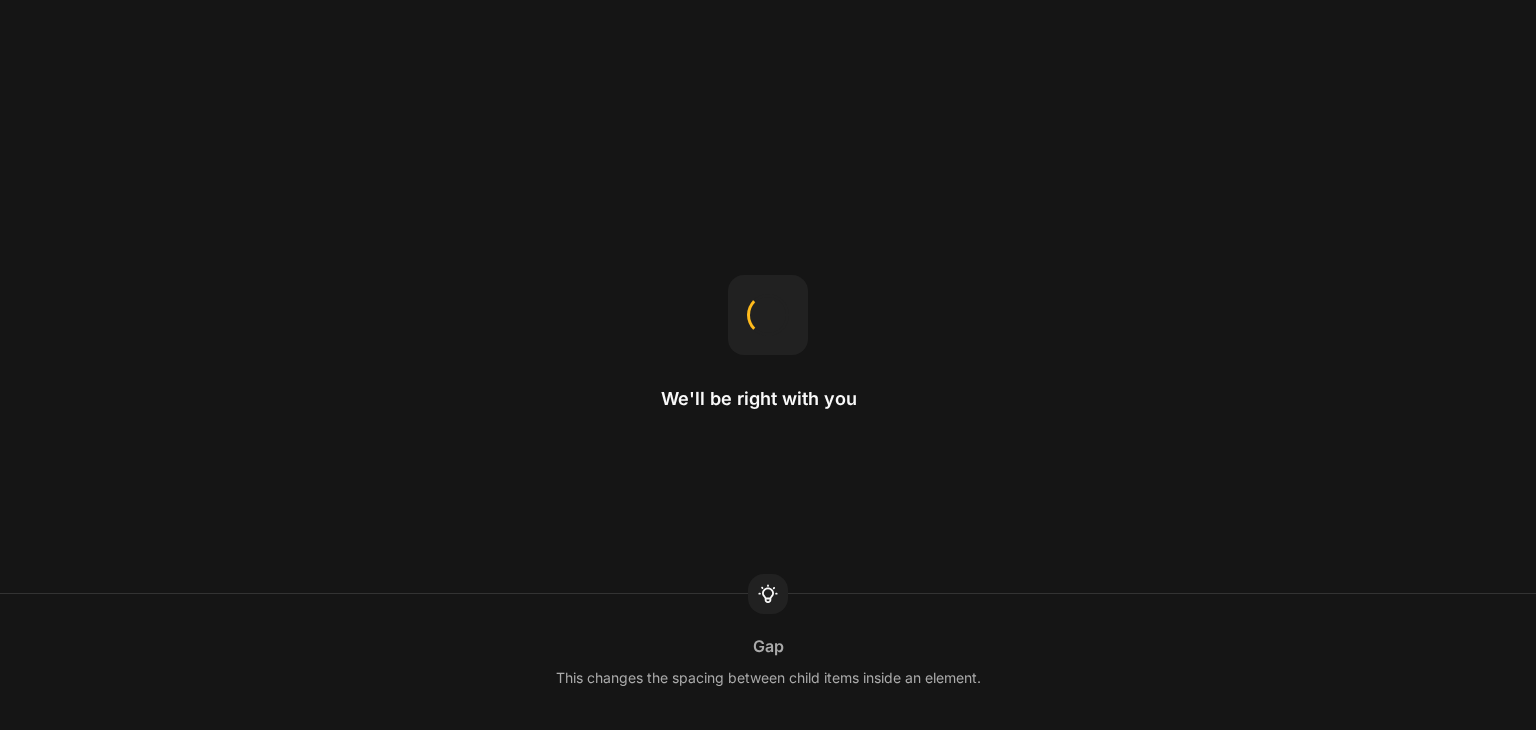 scroll, scrollTop: 0, scrollLeft: 0, axis: both 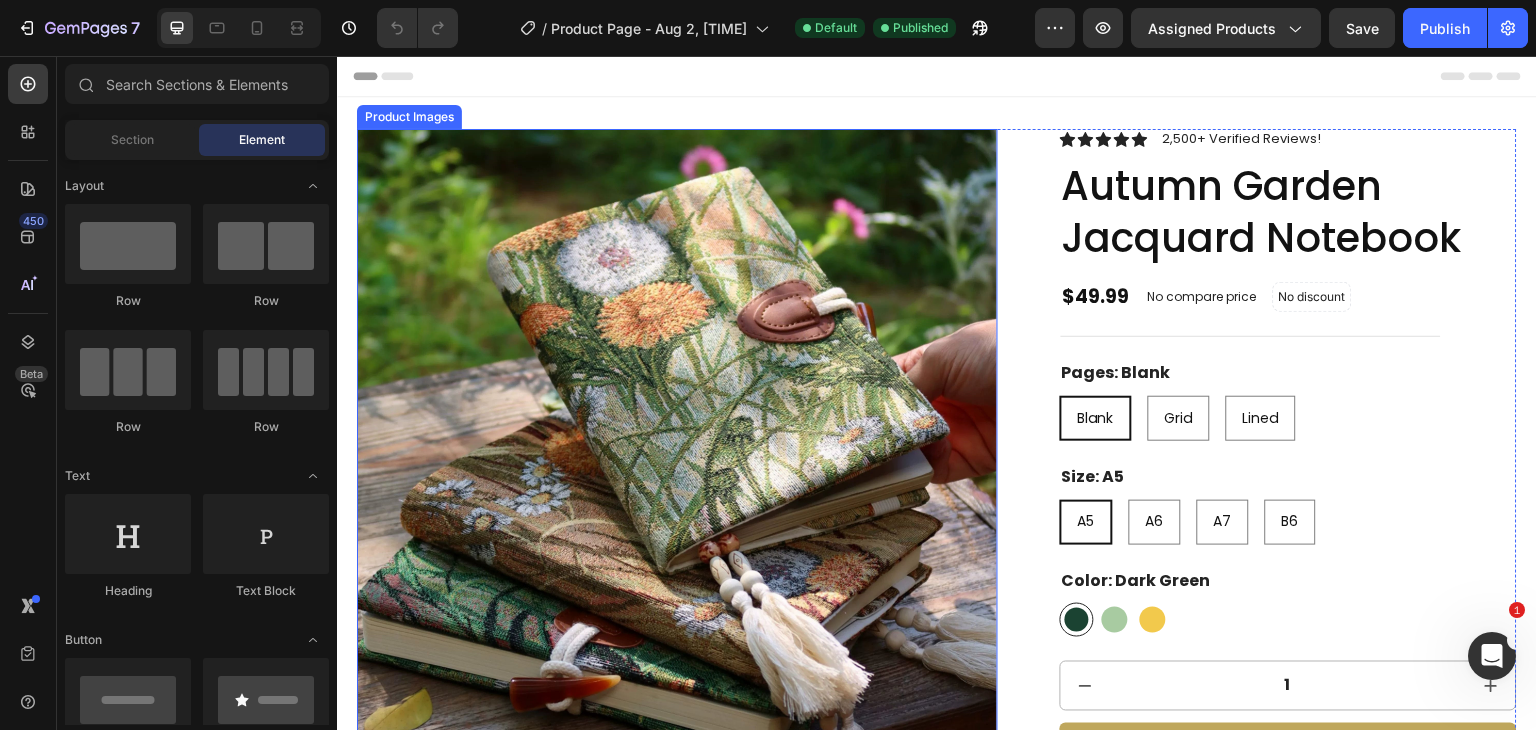 click at bounding box center [677, 449] 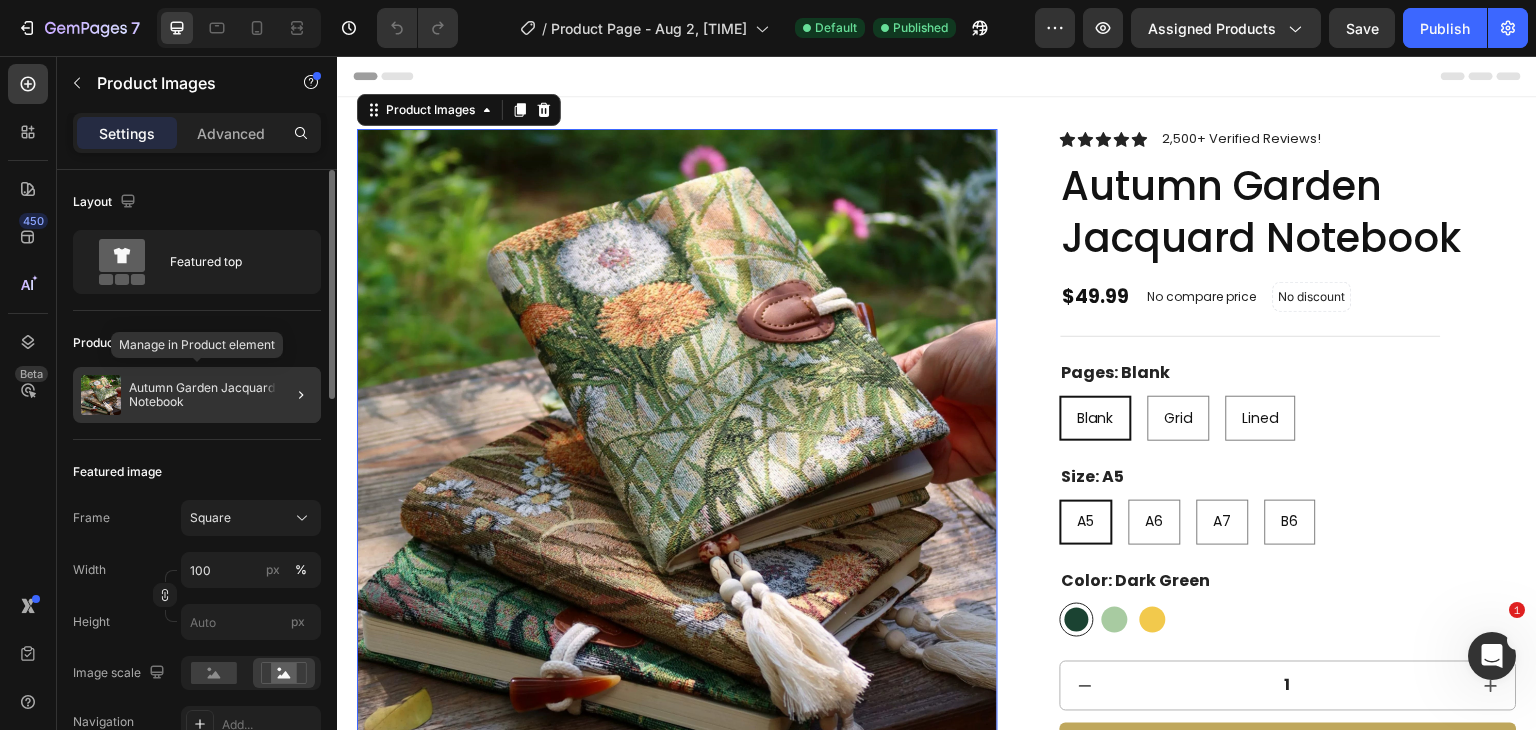 click on "Autumn Garden Jacquard Notebook" at bounding box center (221, 395) 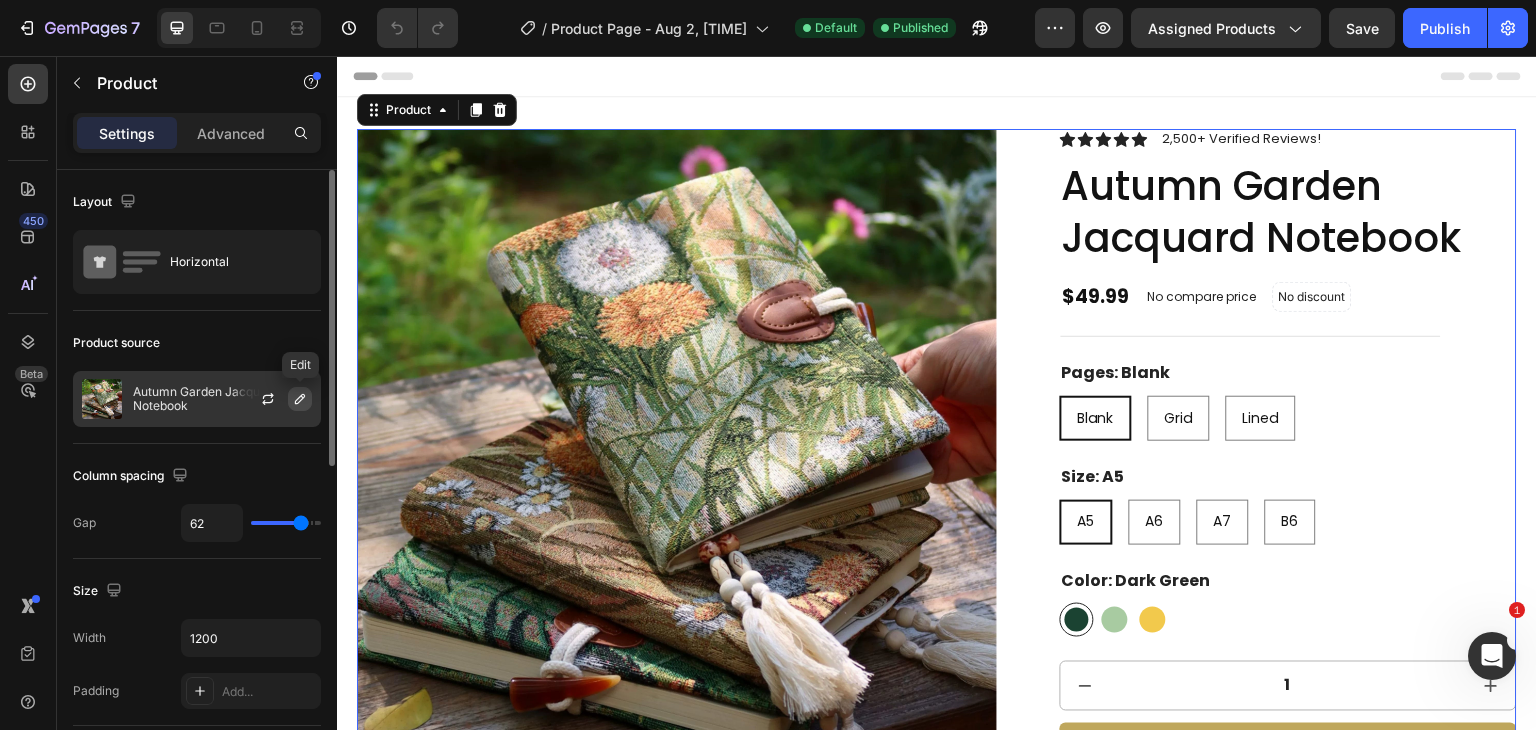 click 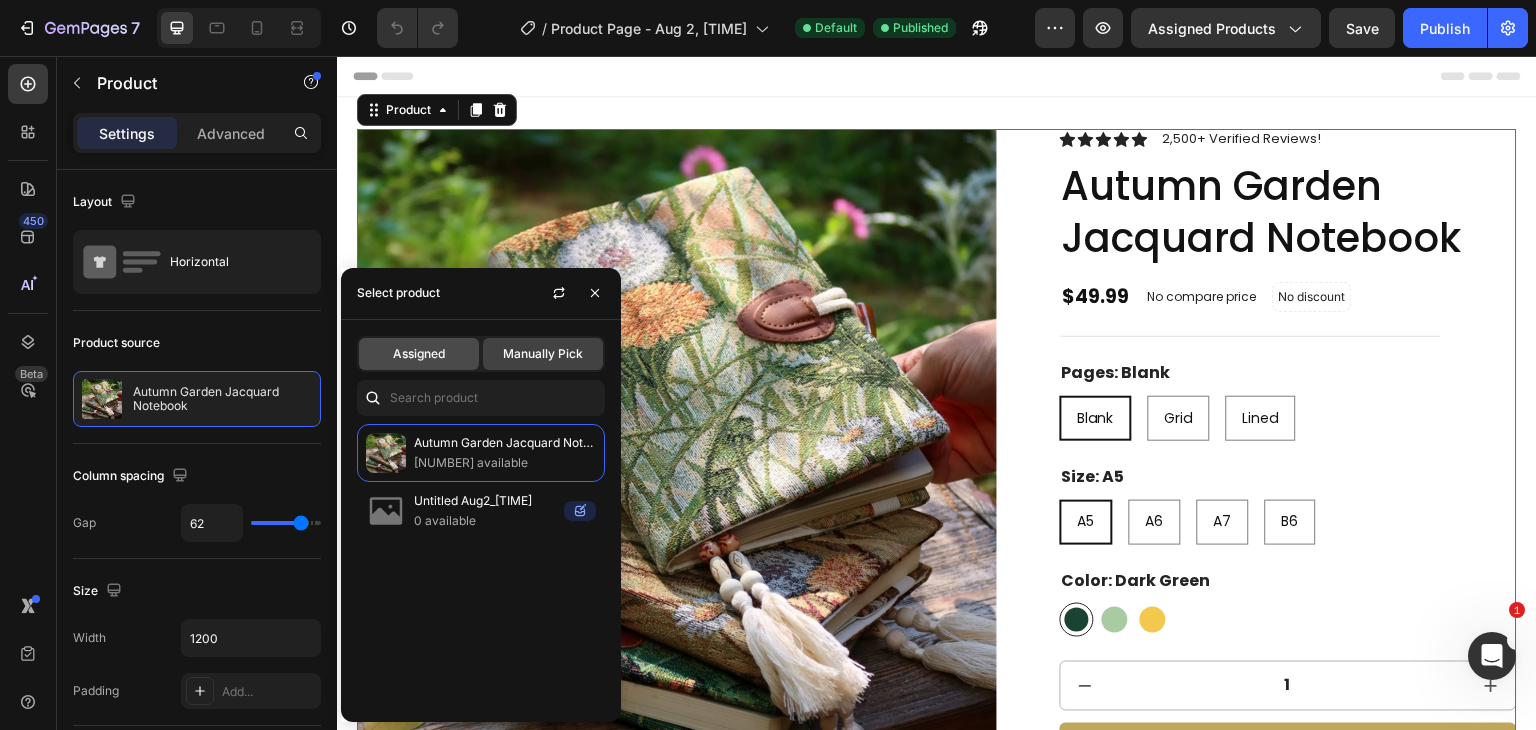 click on "Assigned" 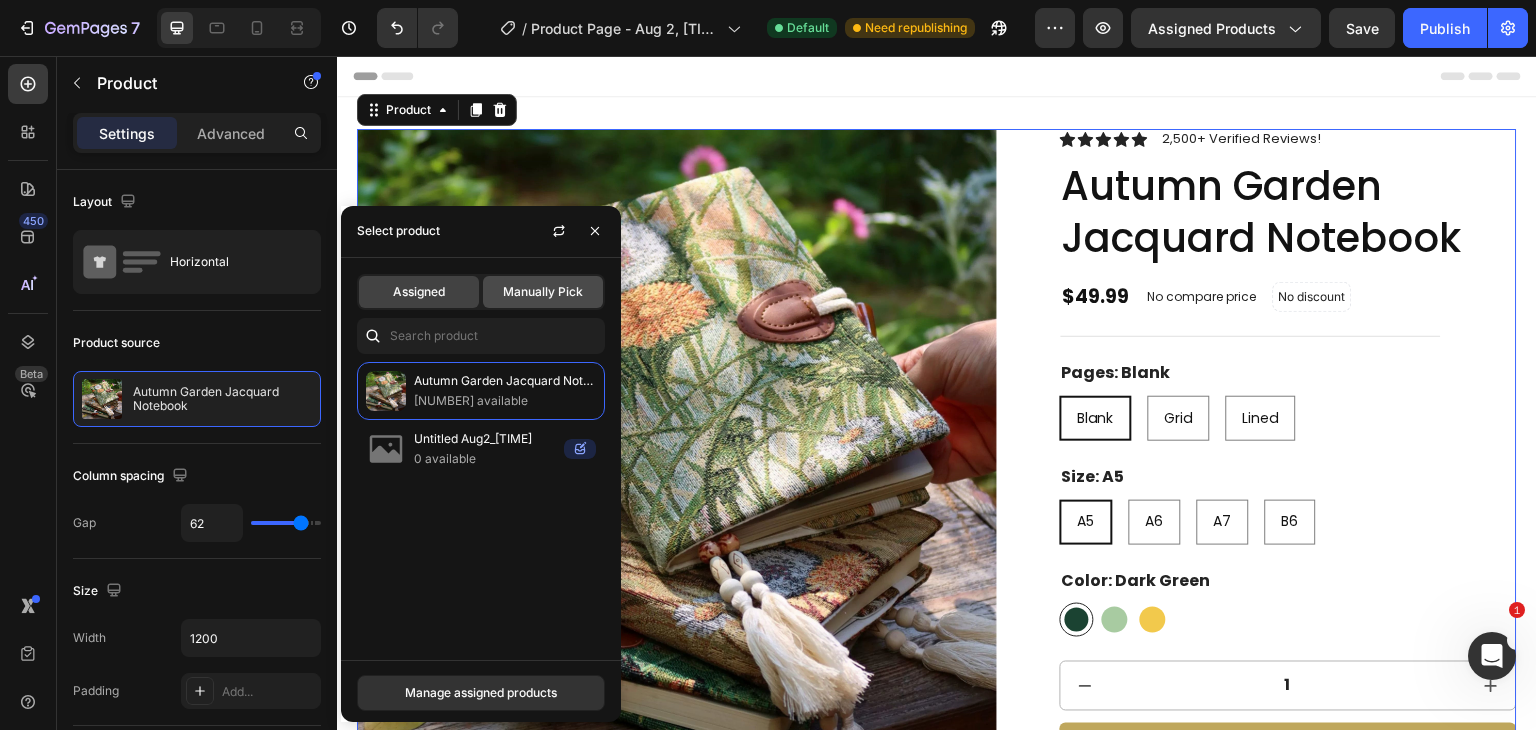 click on "Manually Pick" 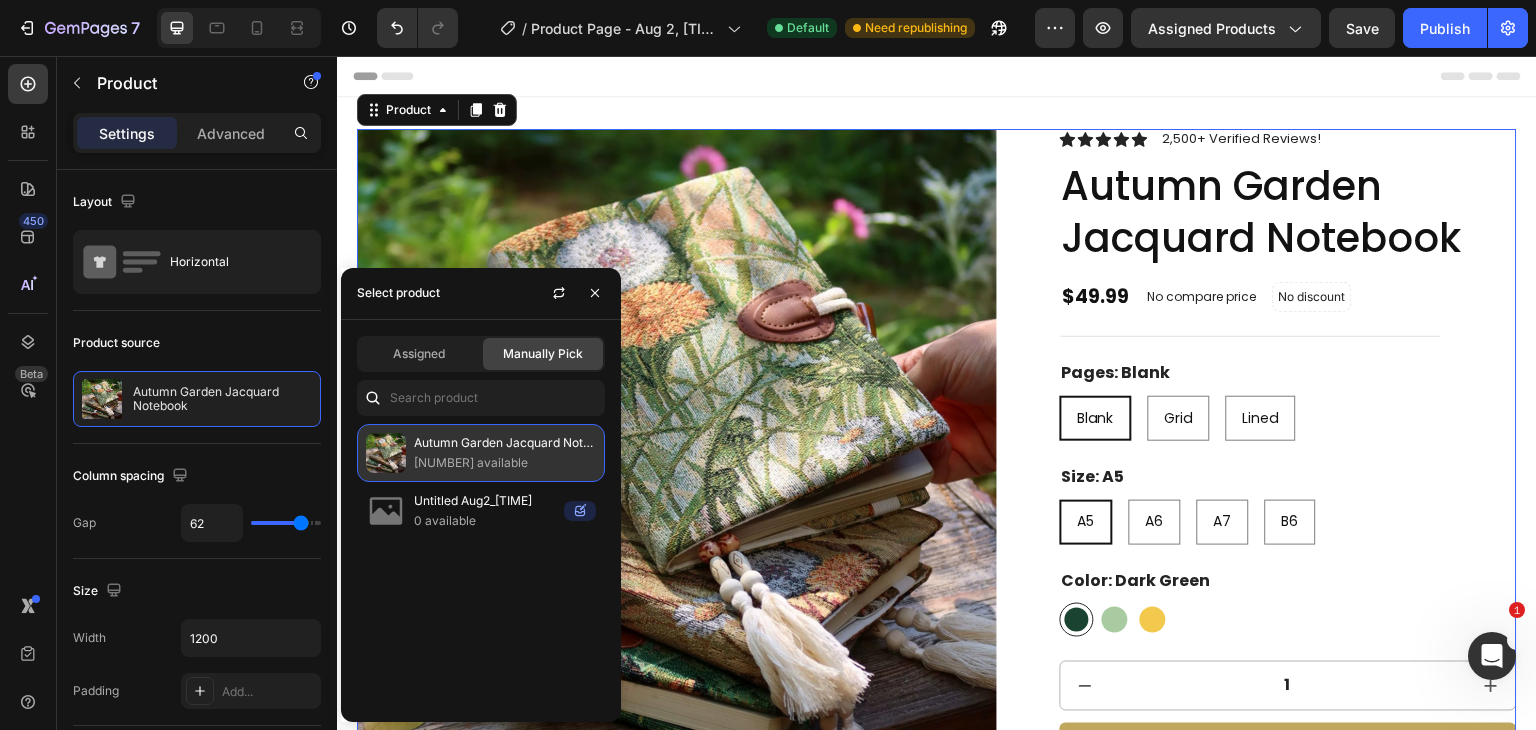 click on "[NUMBER] available" at bounding box center (505, 463) 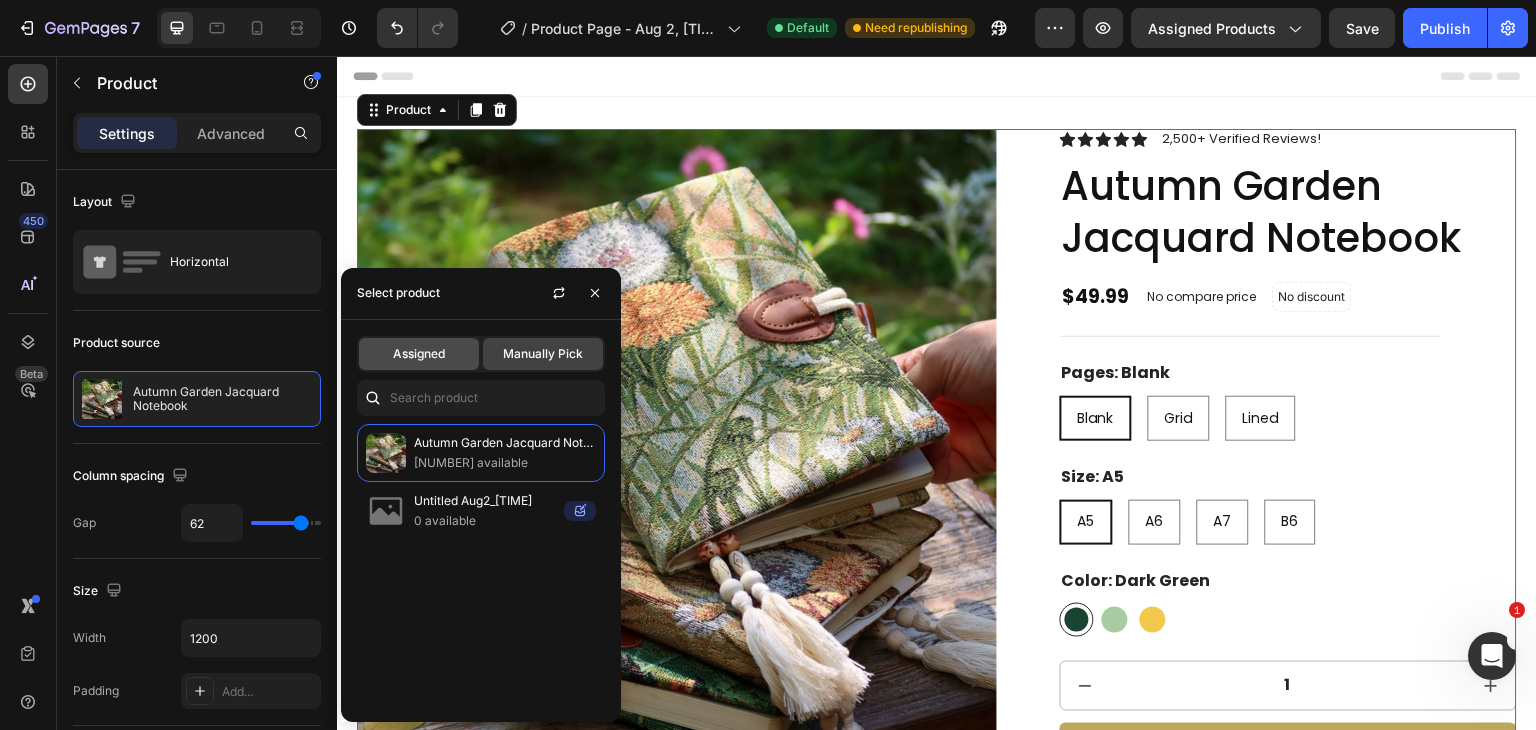 click on "Assigned" 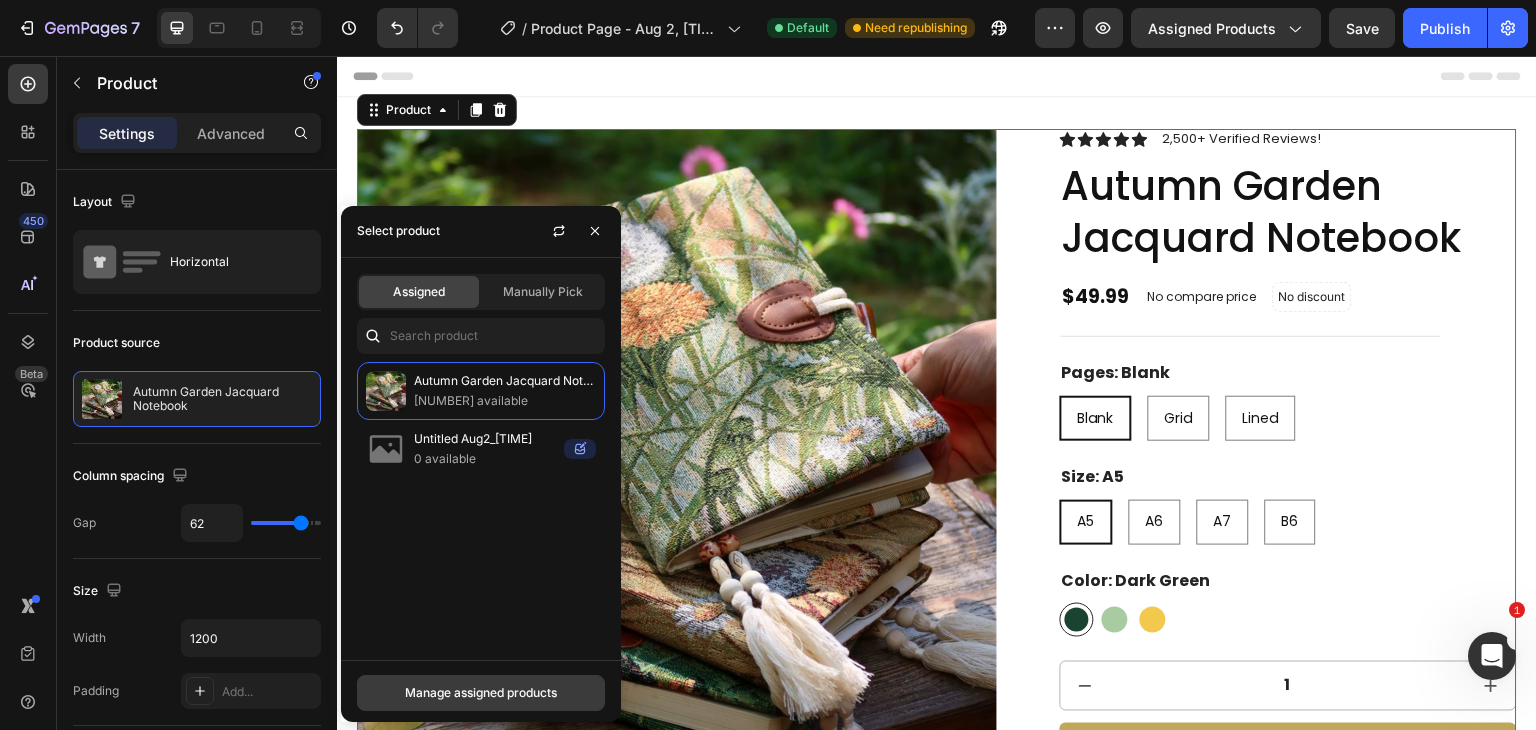 click on "Manage assigned products" at bounding box center (481, 693) 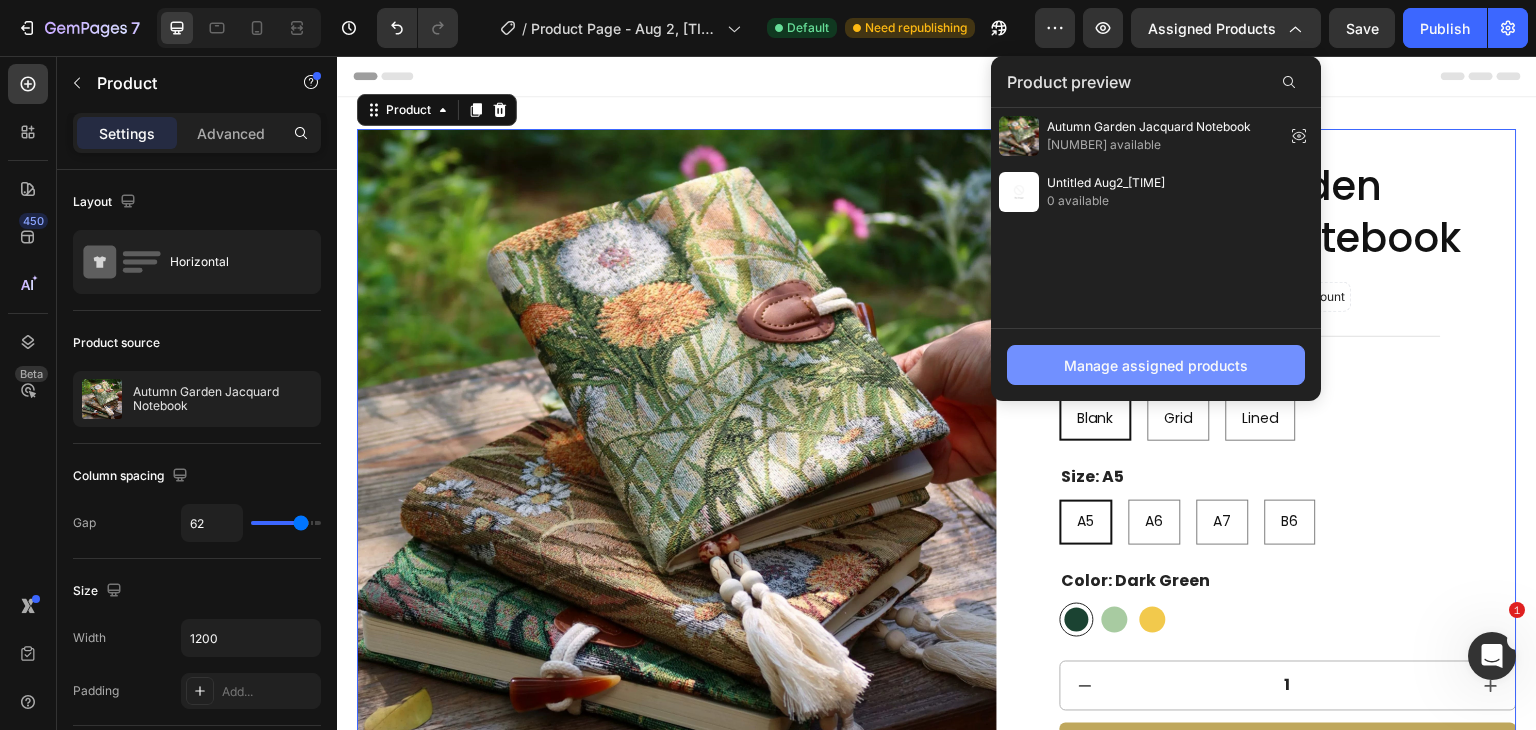 click on "Manage assigned products" at bounding box center [1156, 365] 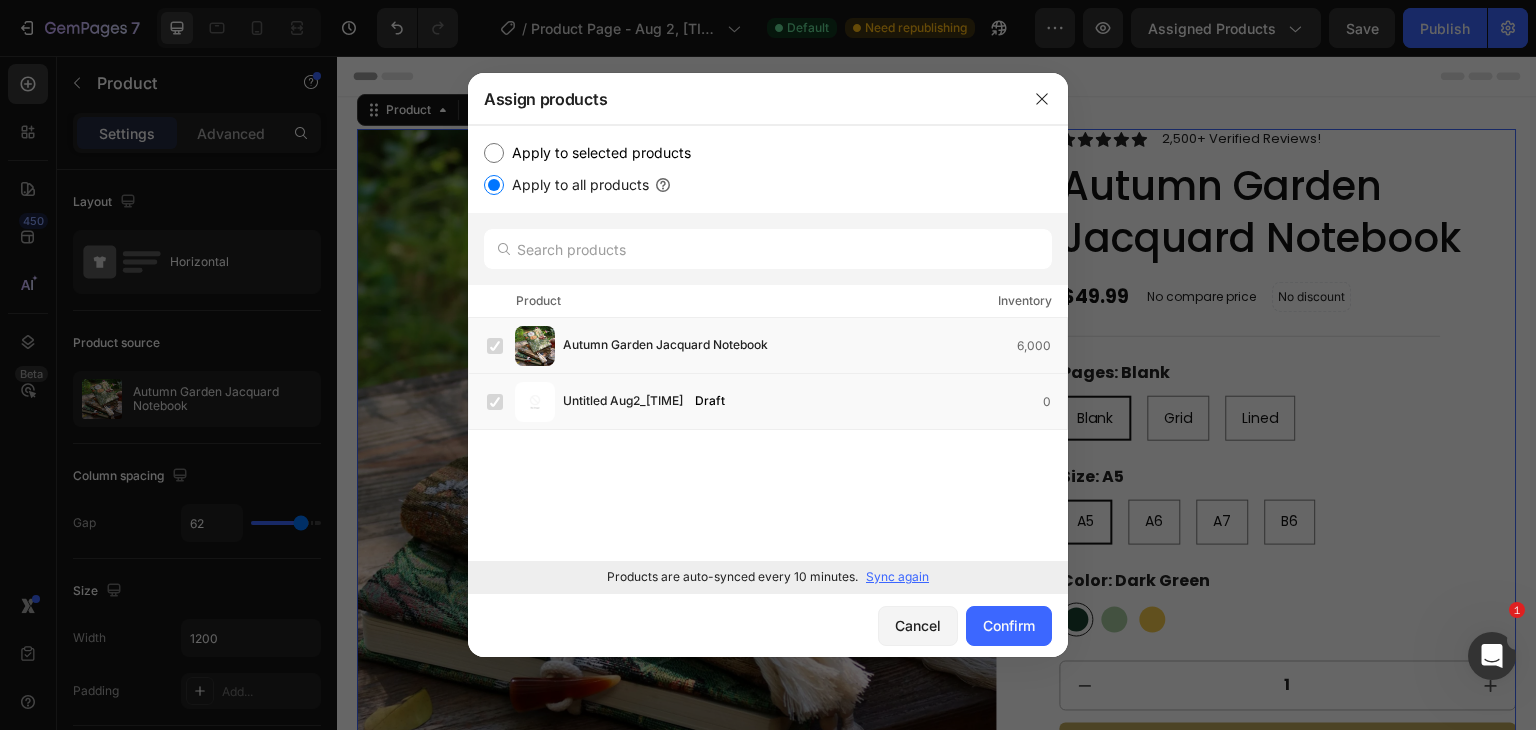 click on "Sync again" at bounding box center [897, 577] 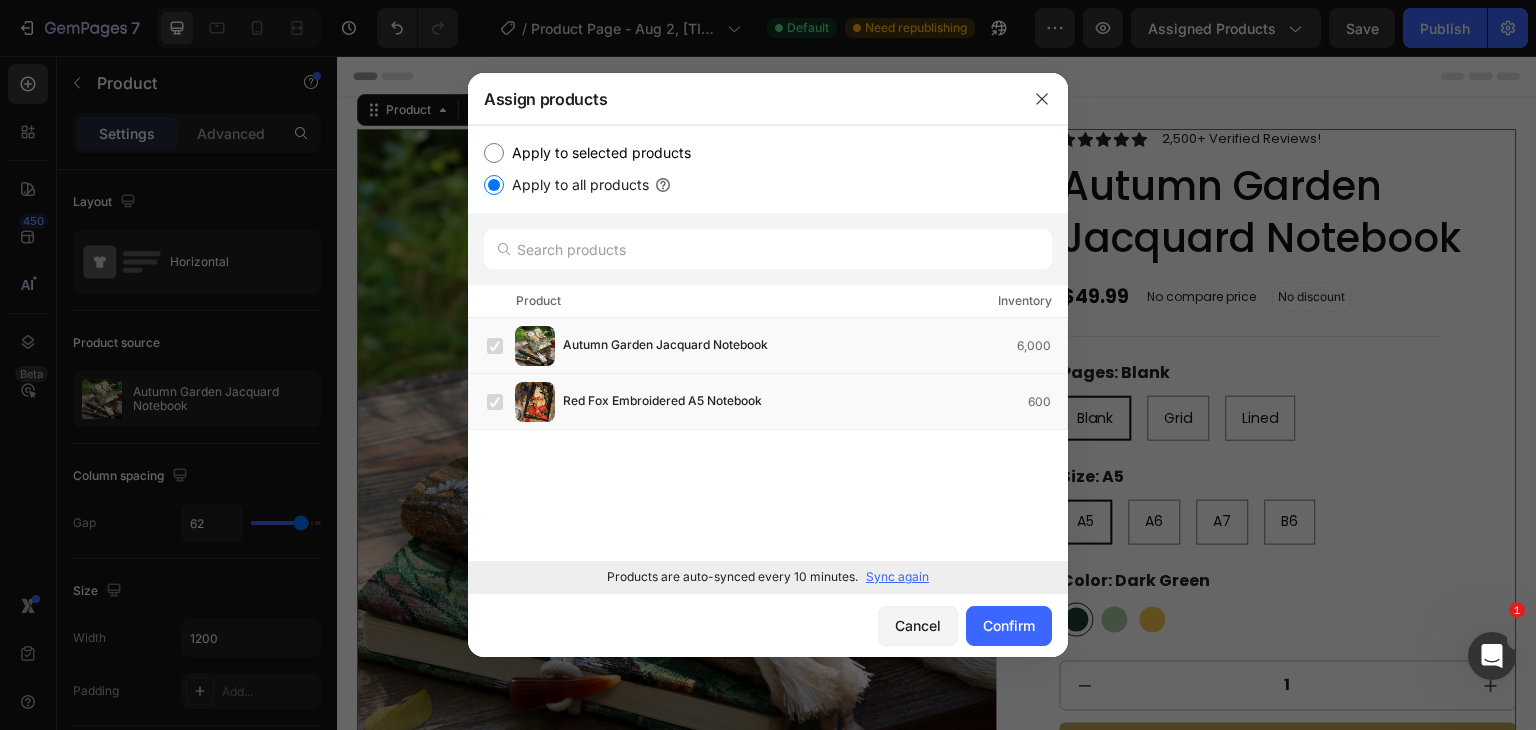 click 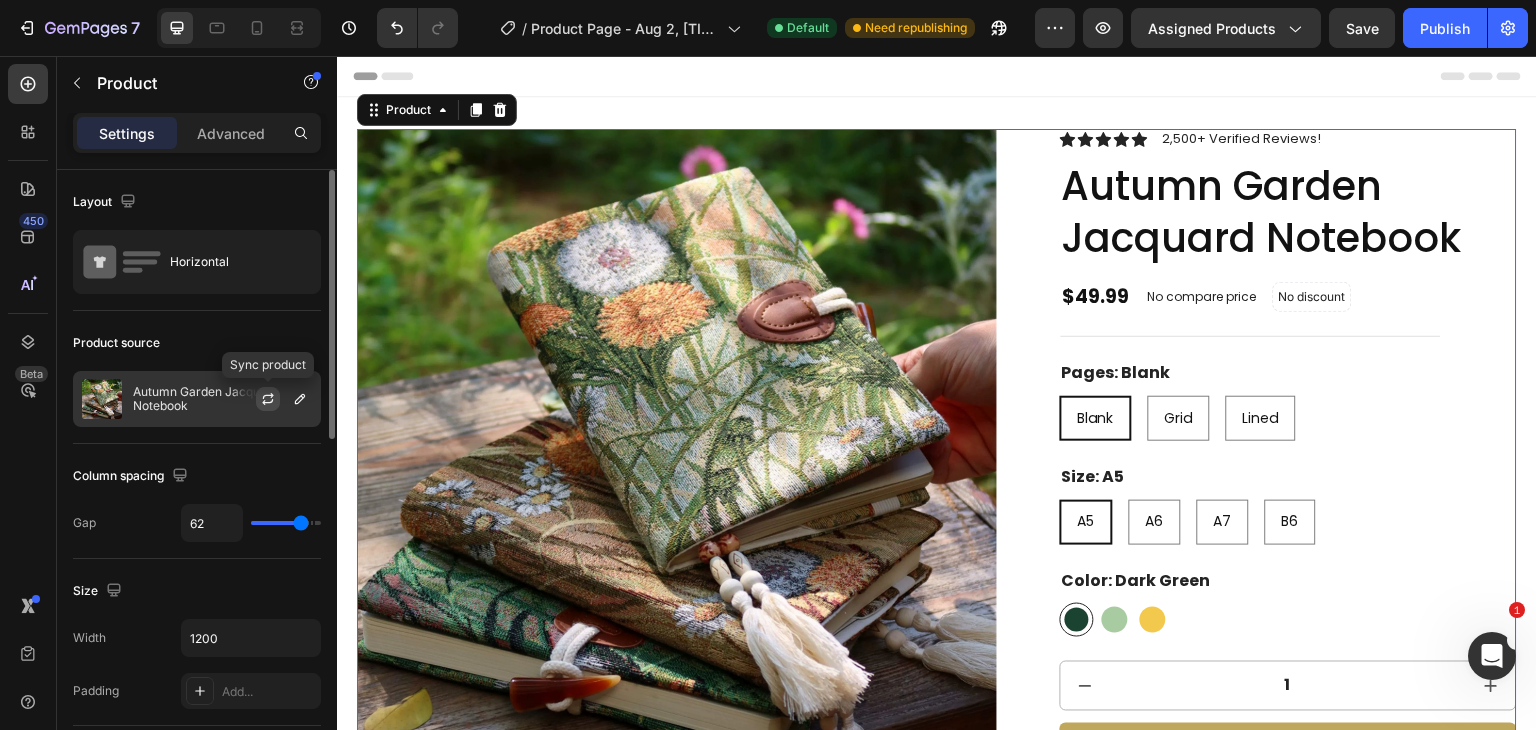 click 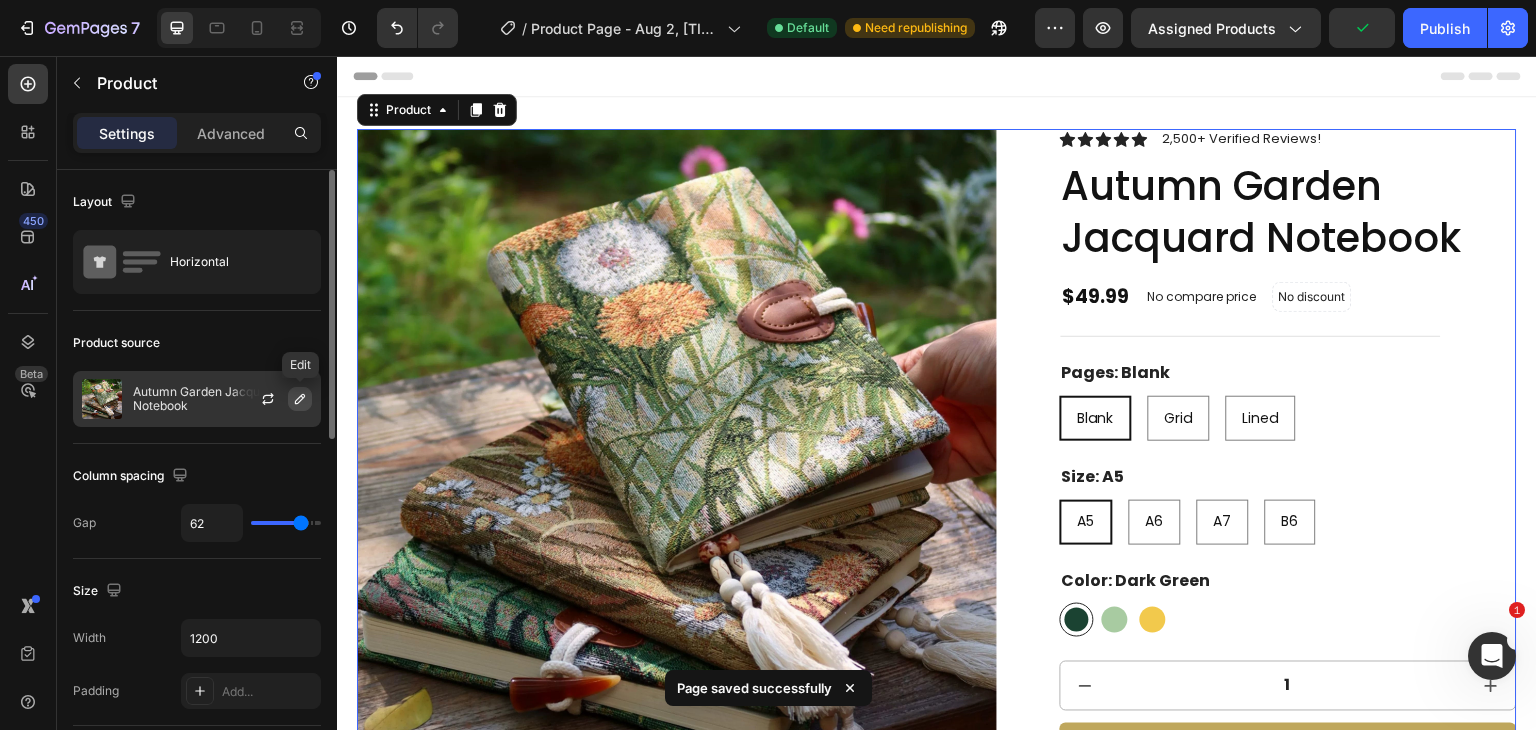 click 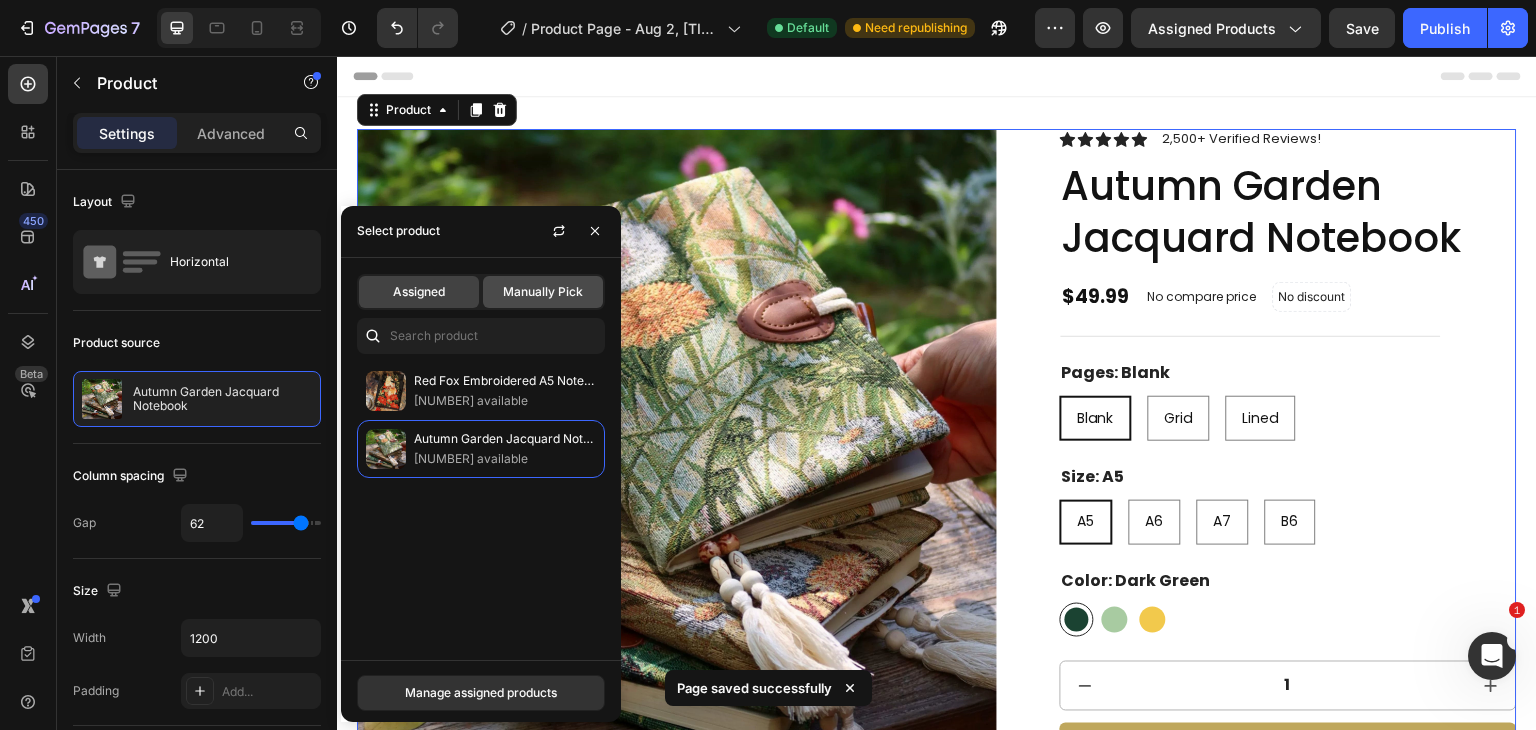click on "Manually Pick" 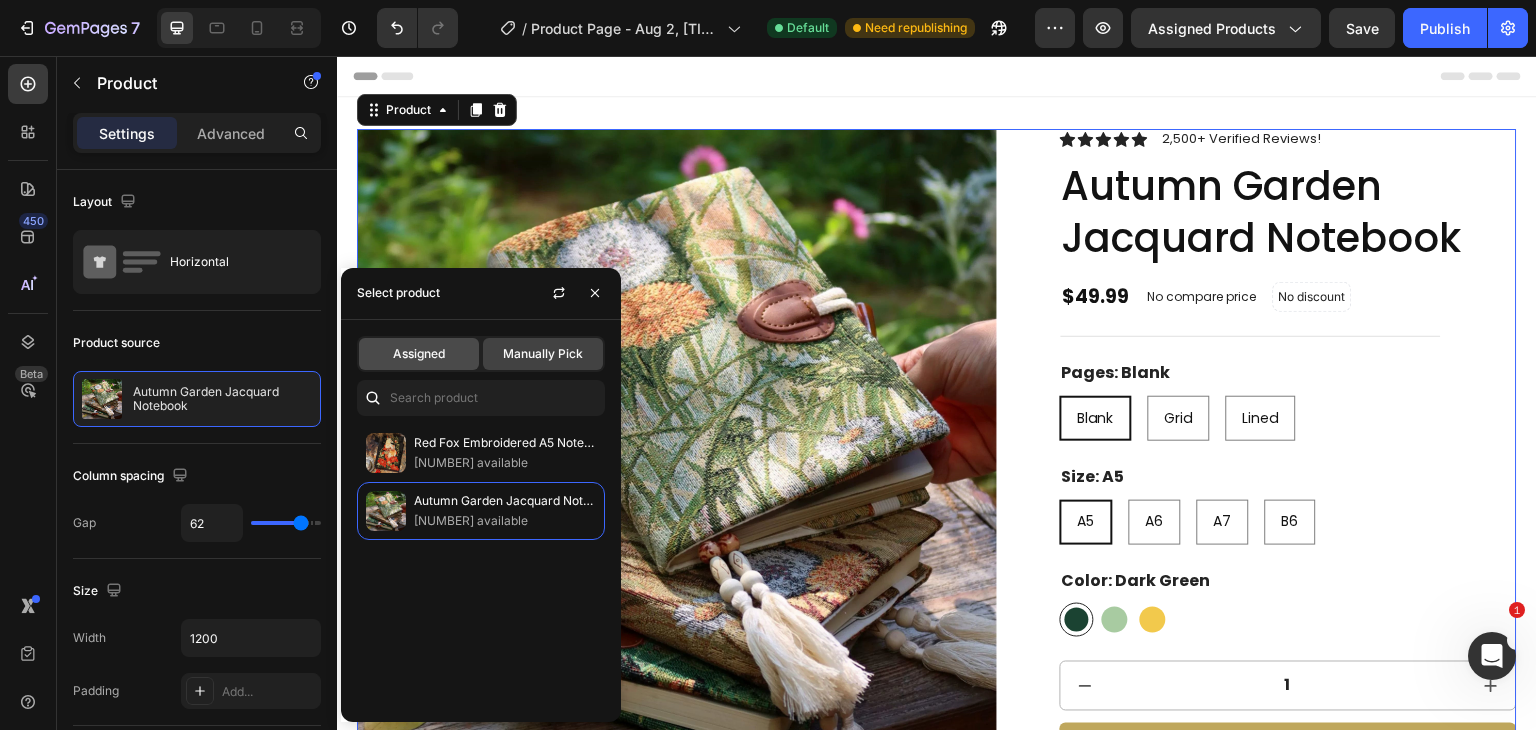 click on "Assigned" 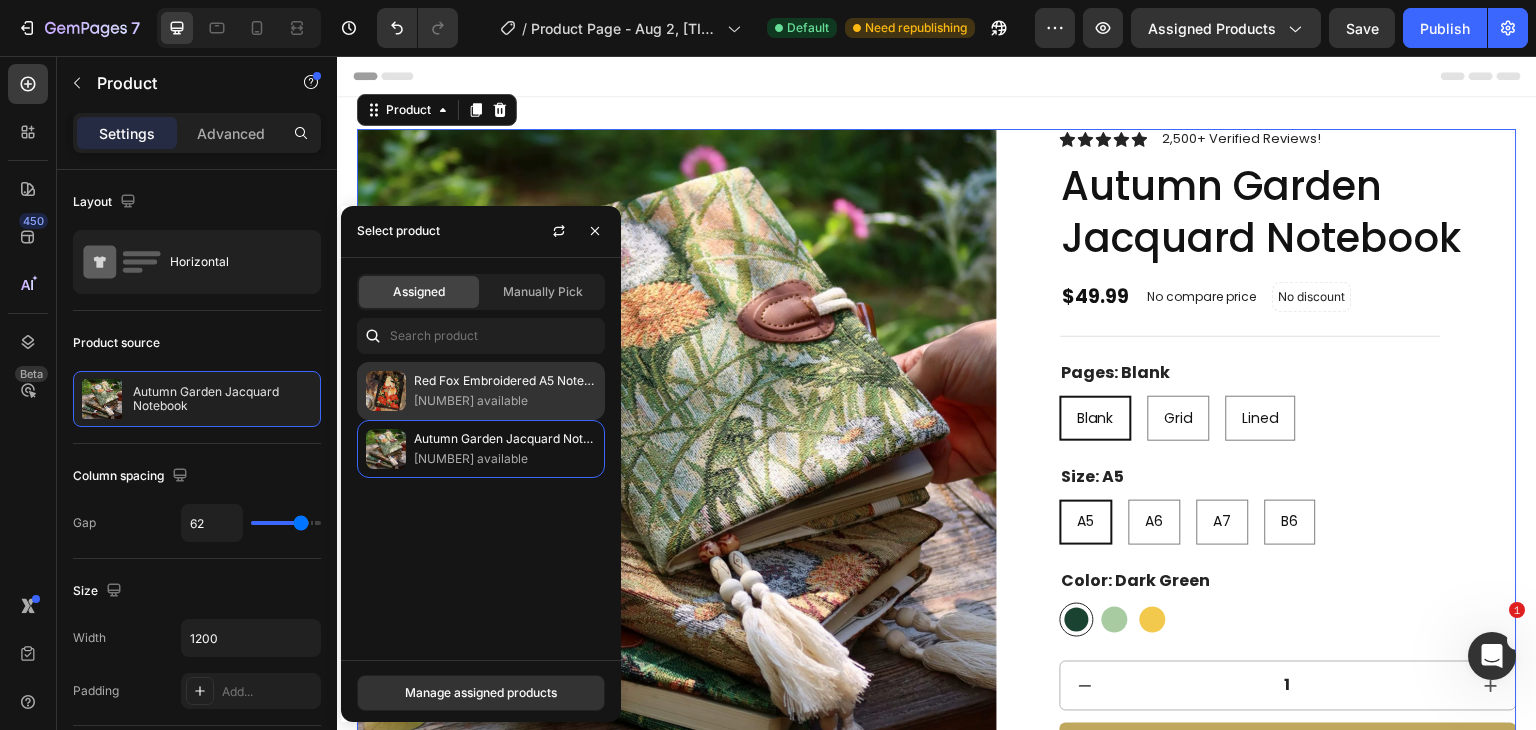 click on "[NUMBER] available" at bounding box center [505, 401] 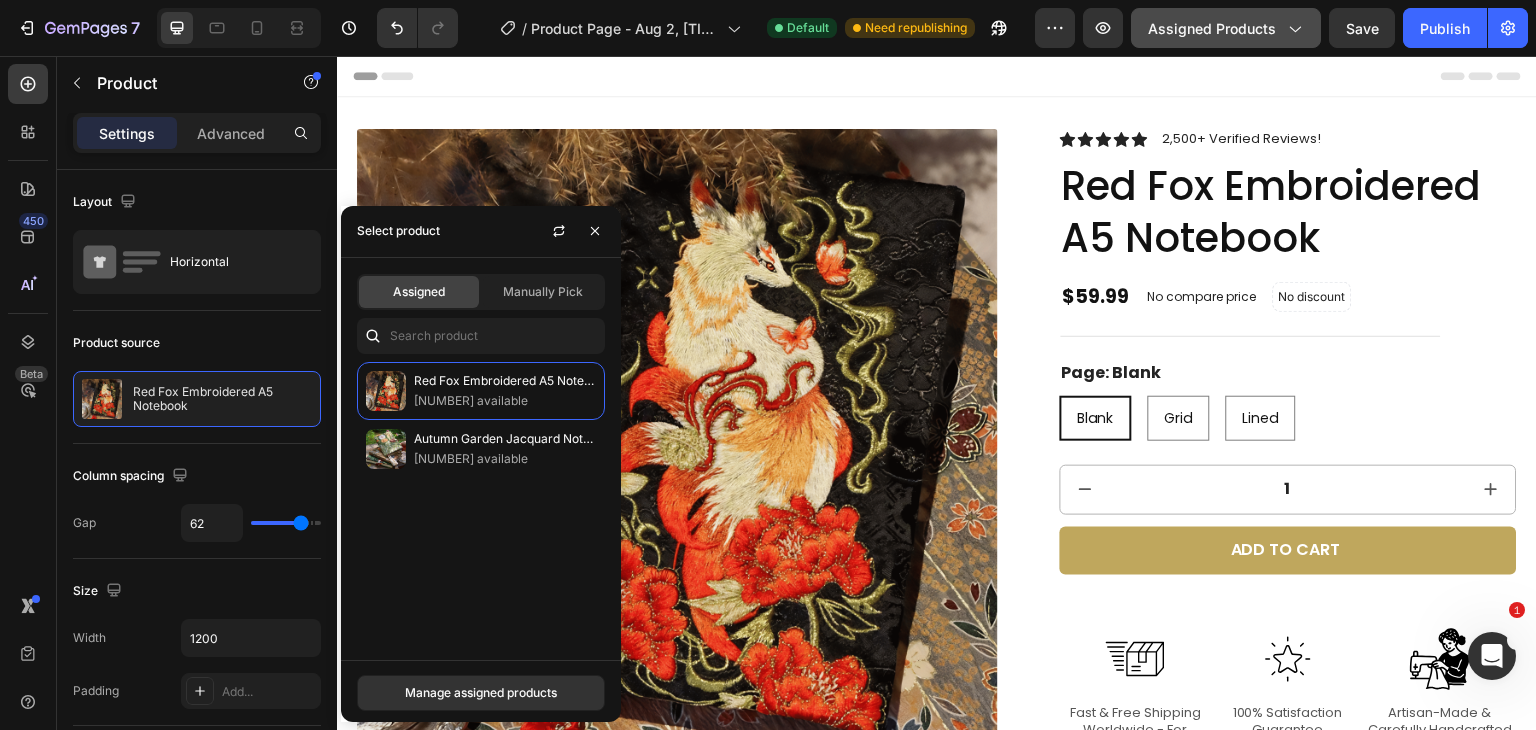 click on "Assigned Products" 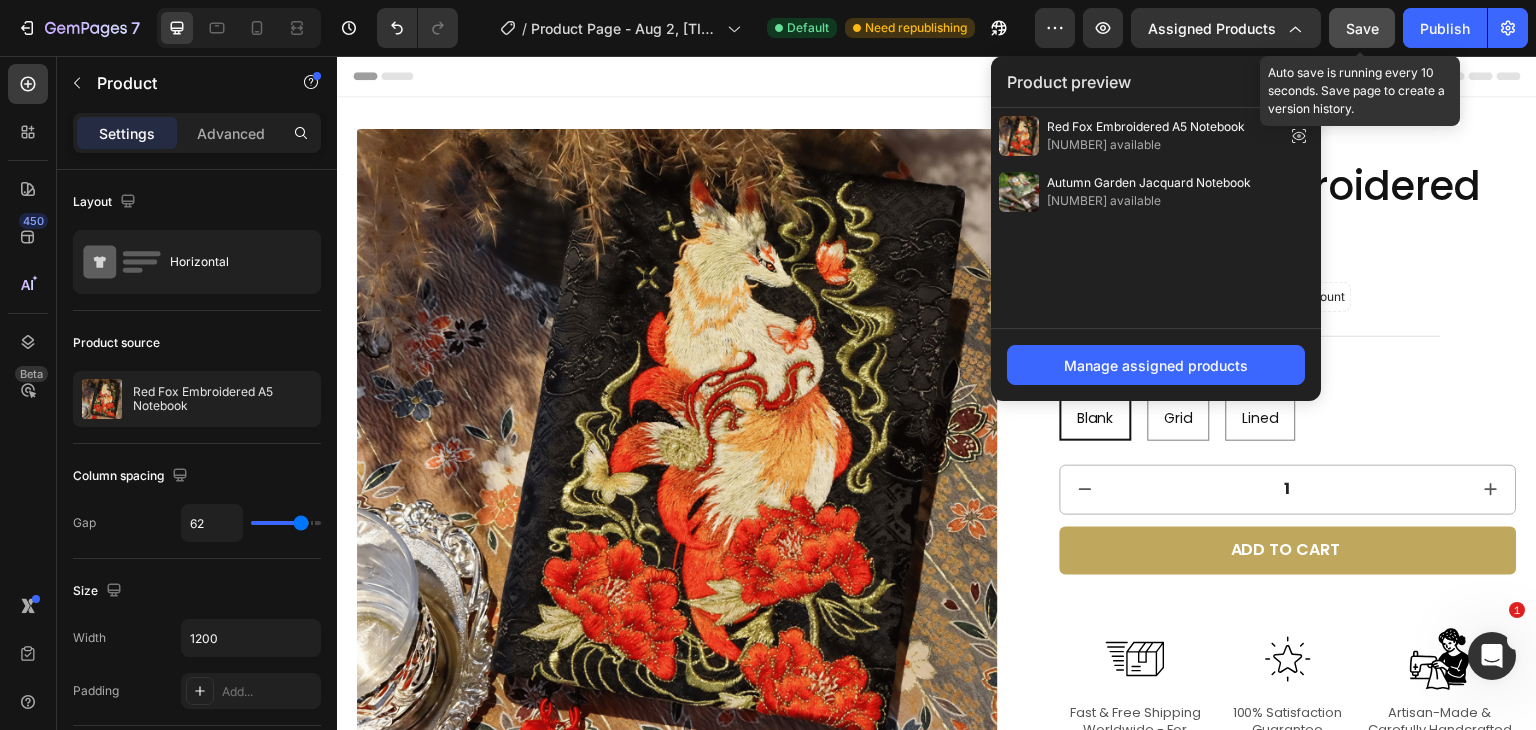 click on "Save" 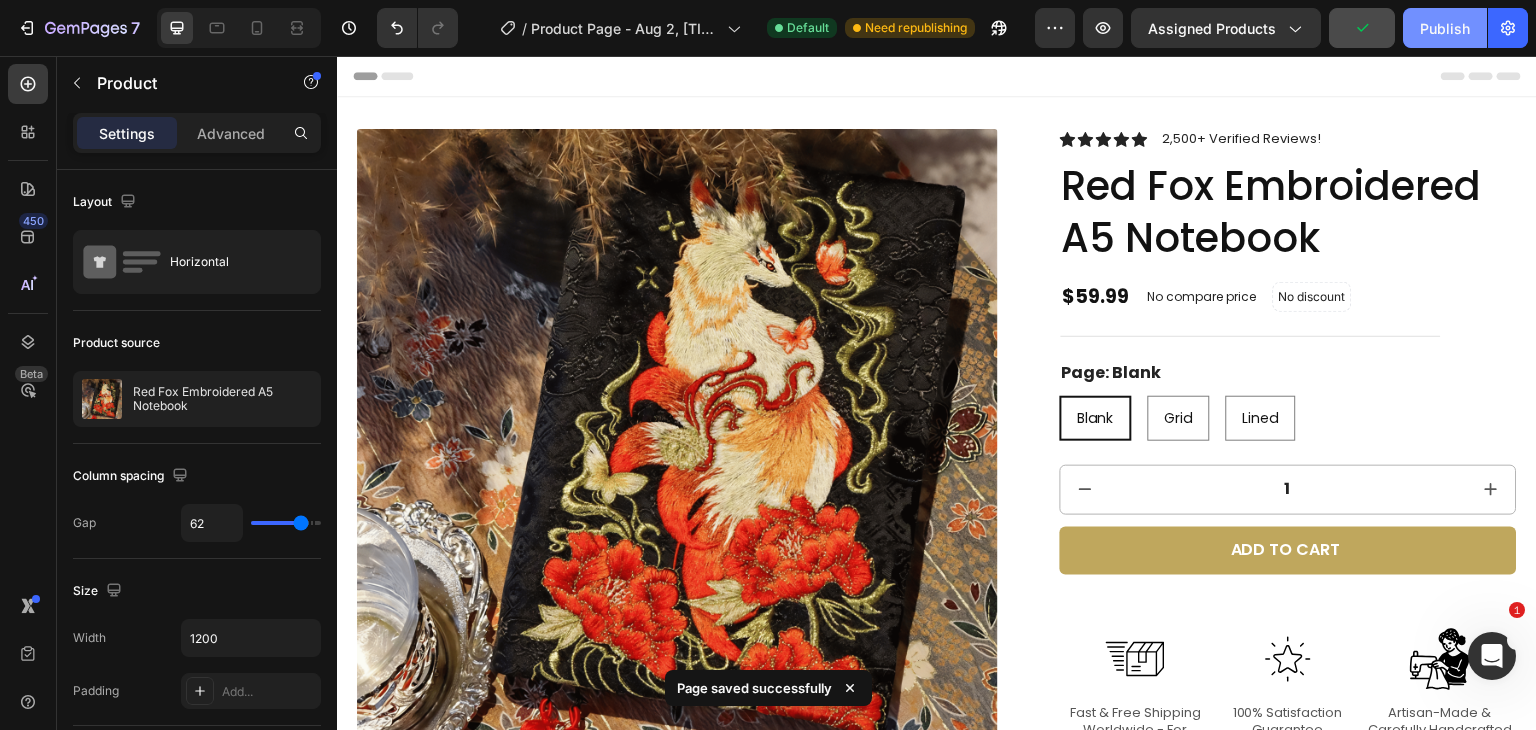 click on "Publish" at bounding box center (1445, 28) 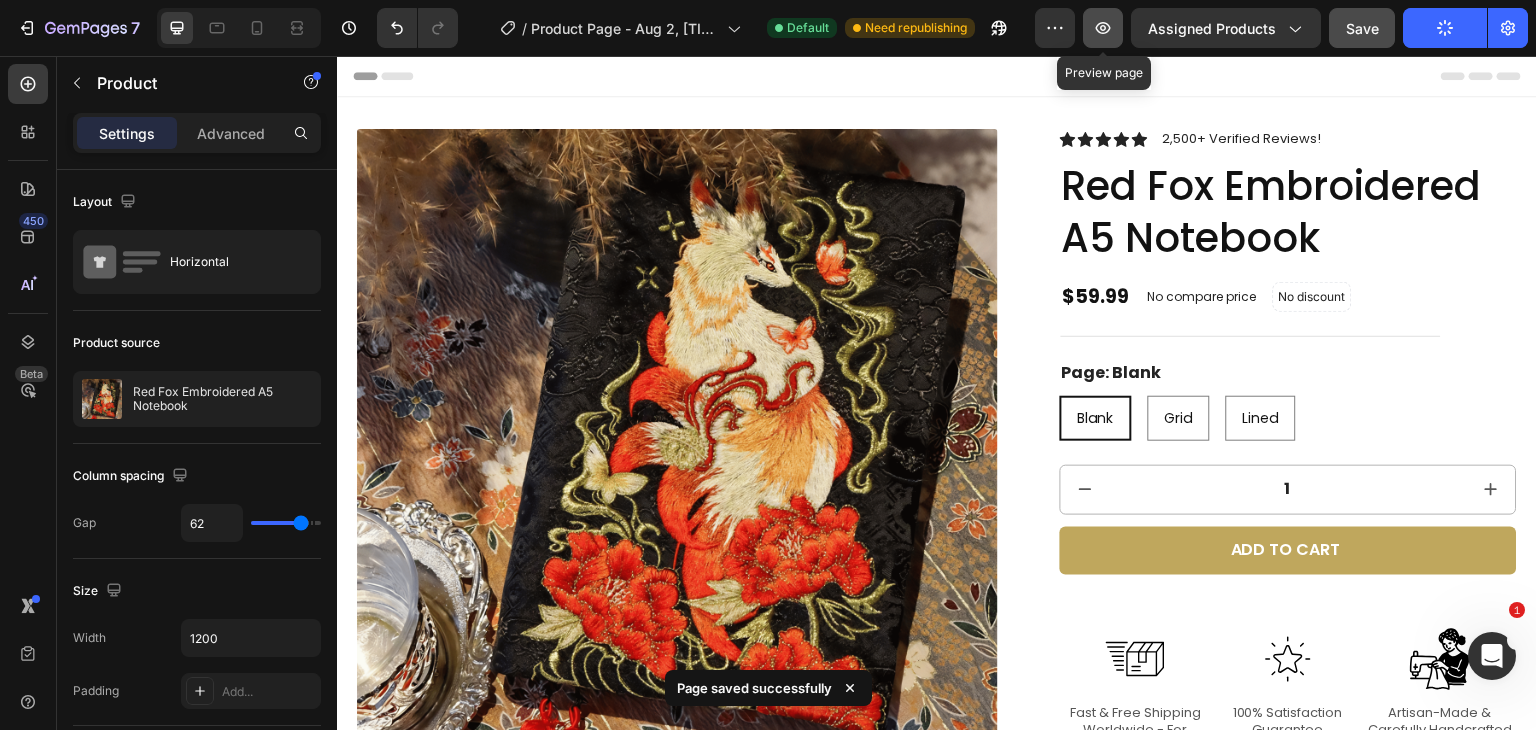 click 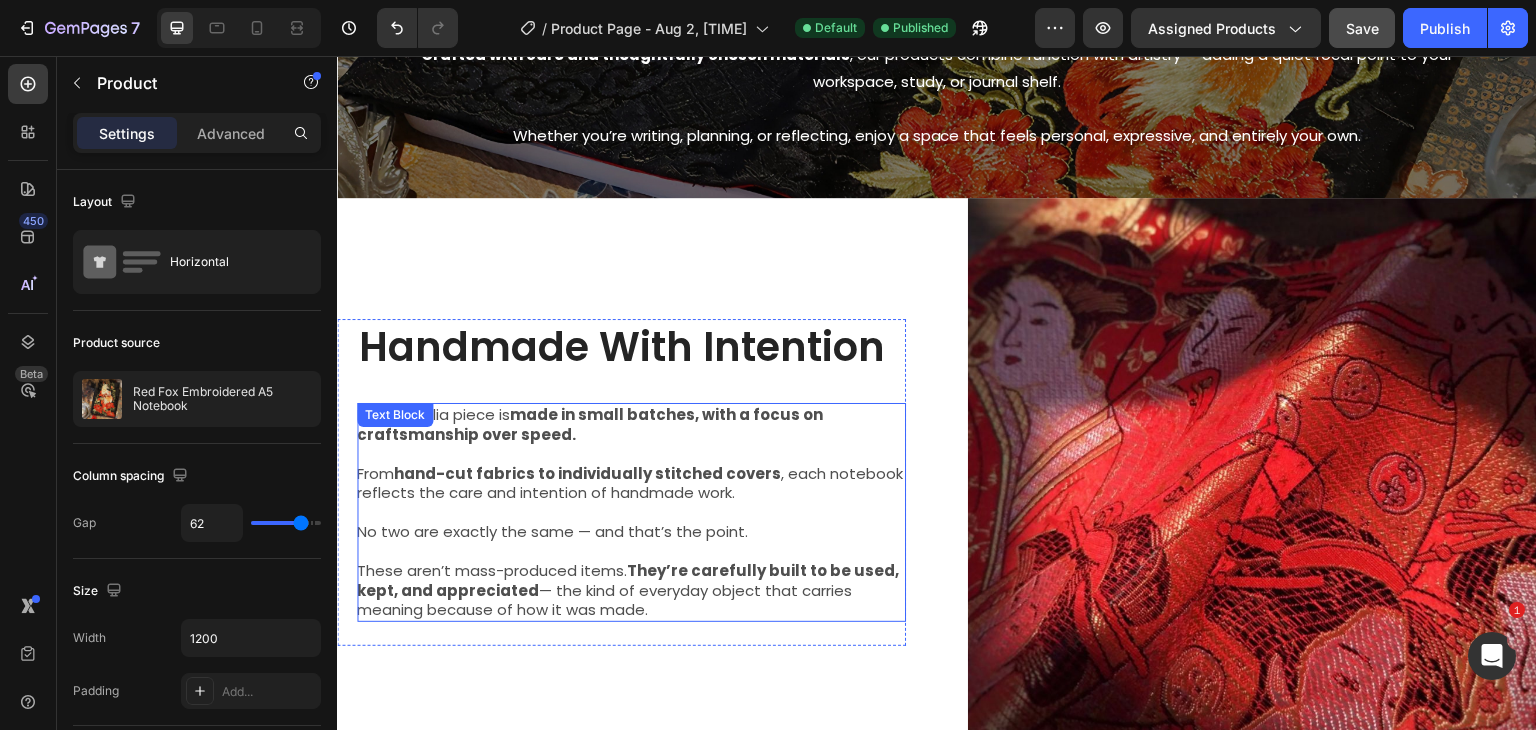 scroll, scrollTop: 1166, scrollLeft: 0, axis: vertical 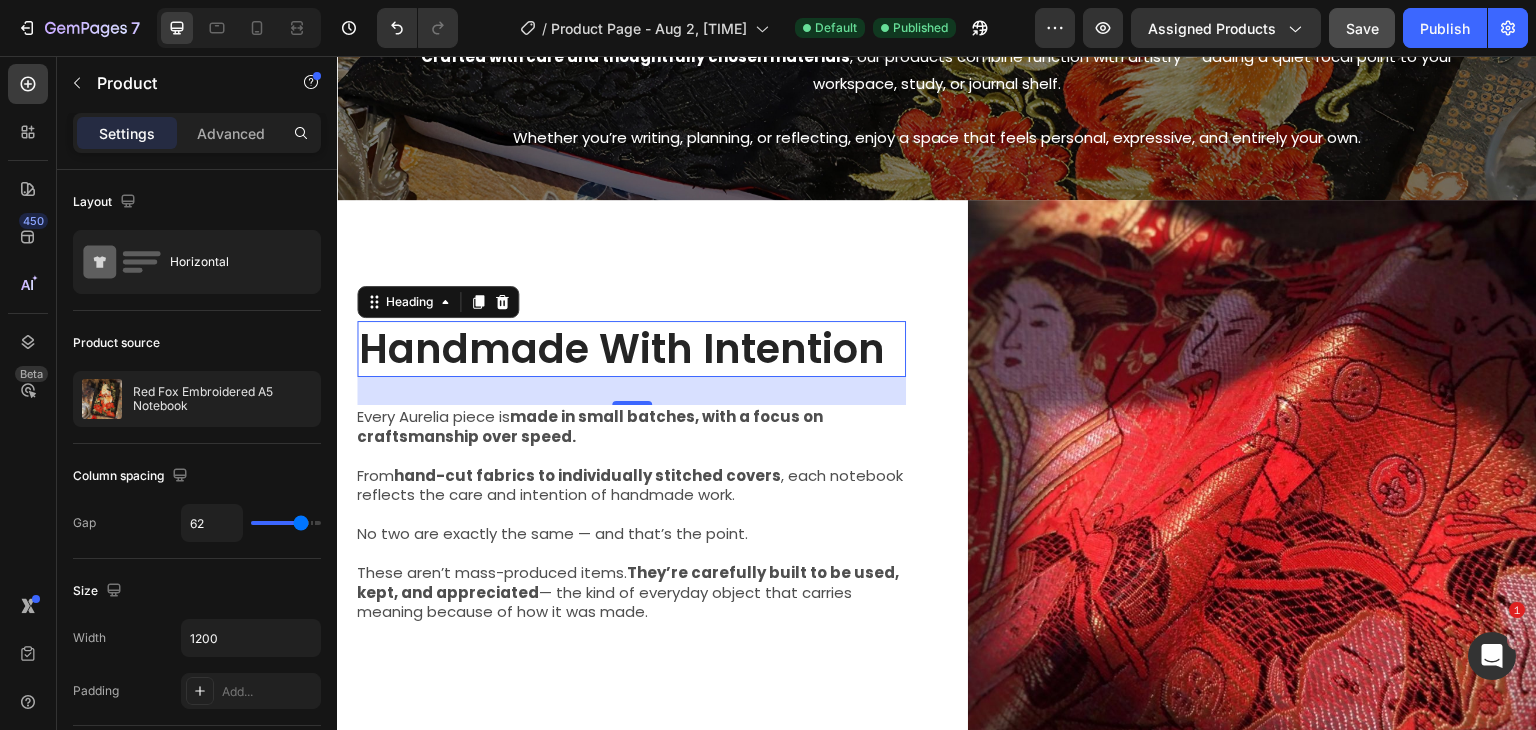 click on "Handmade With Intention" at bounding box center (631, 349) 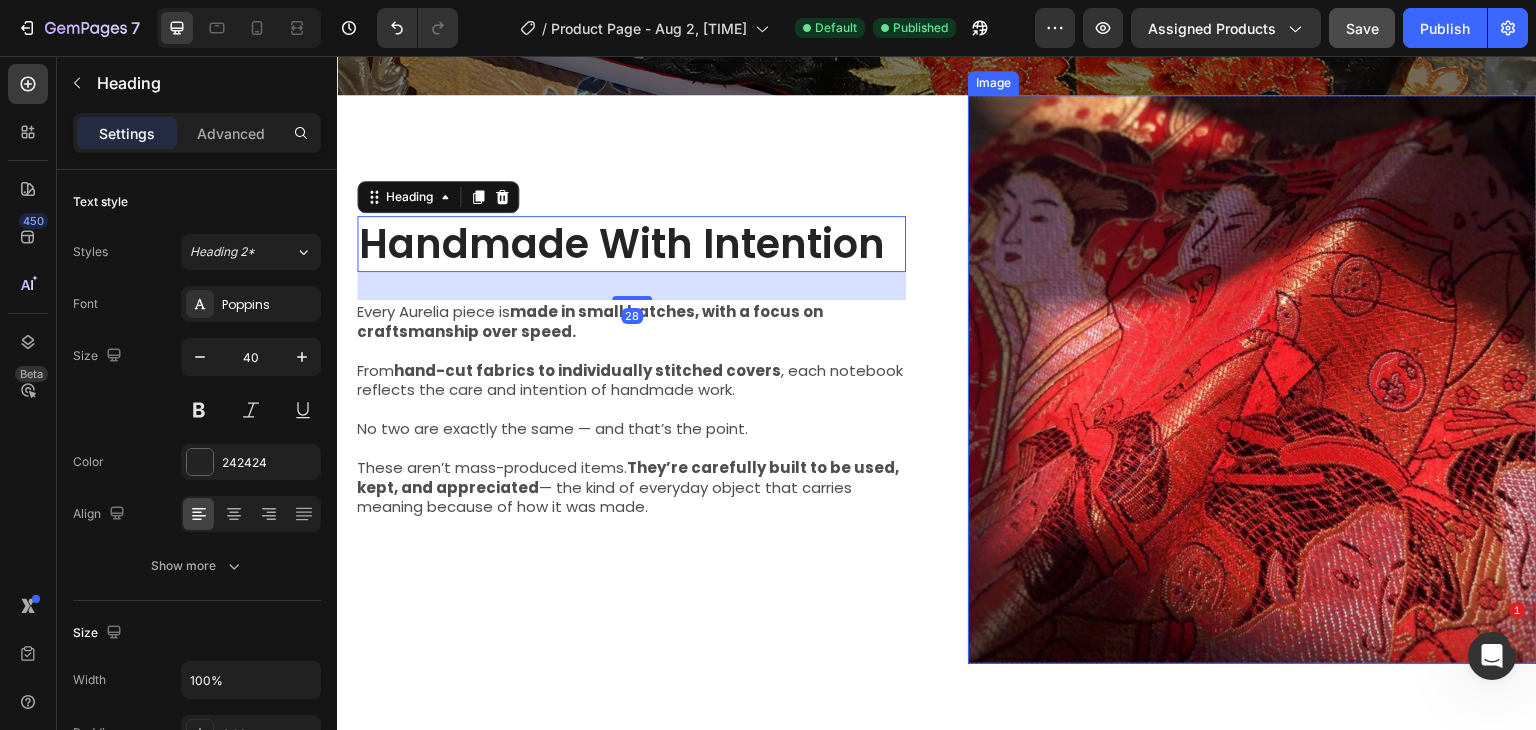 scroll, scrollTop: 1333, scrollLeft: 0, axis: vertical 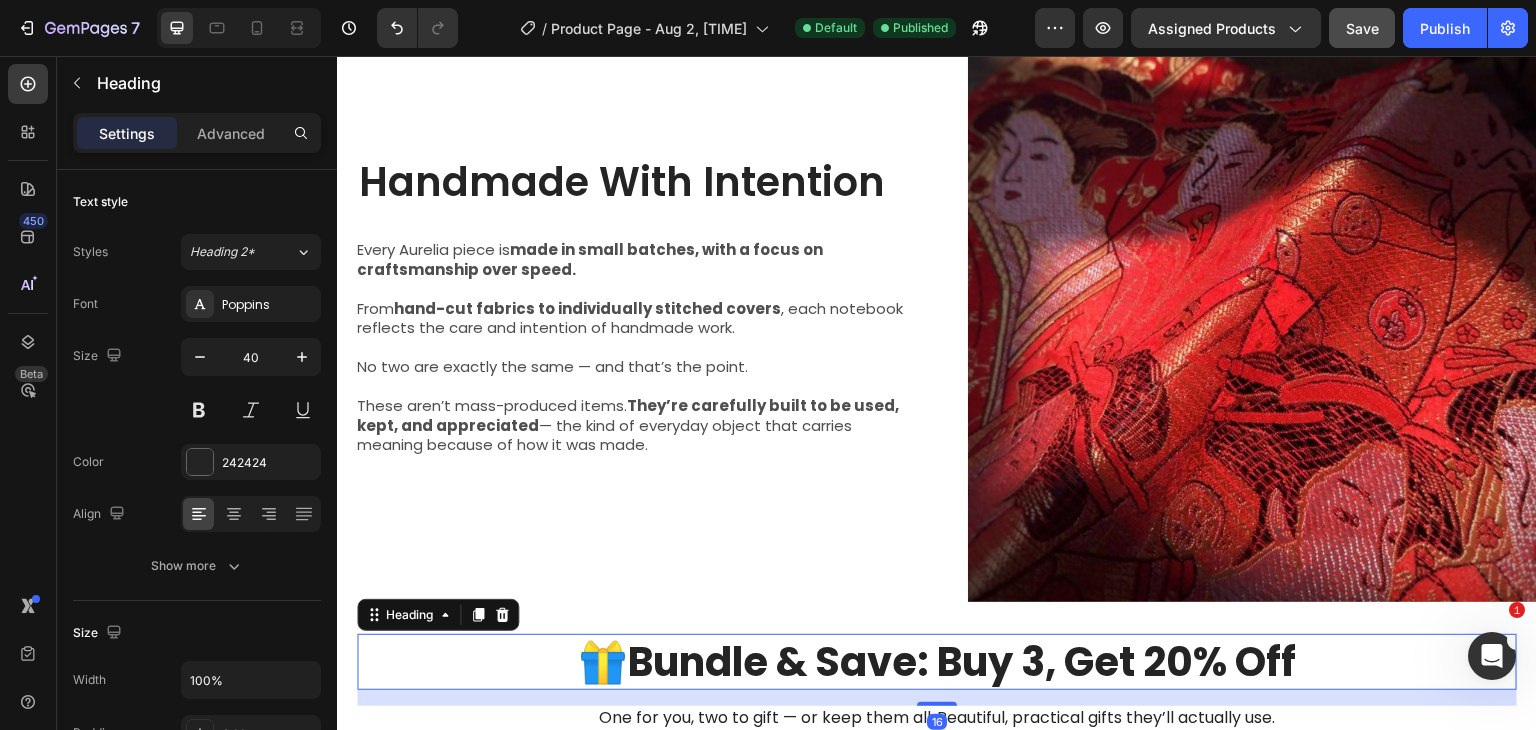 click on "Bundle & Save: Buy 3, Get 20% Off" at bounding box center (962, 662) 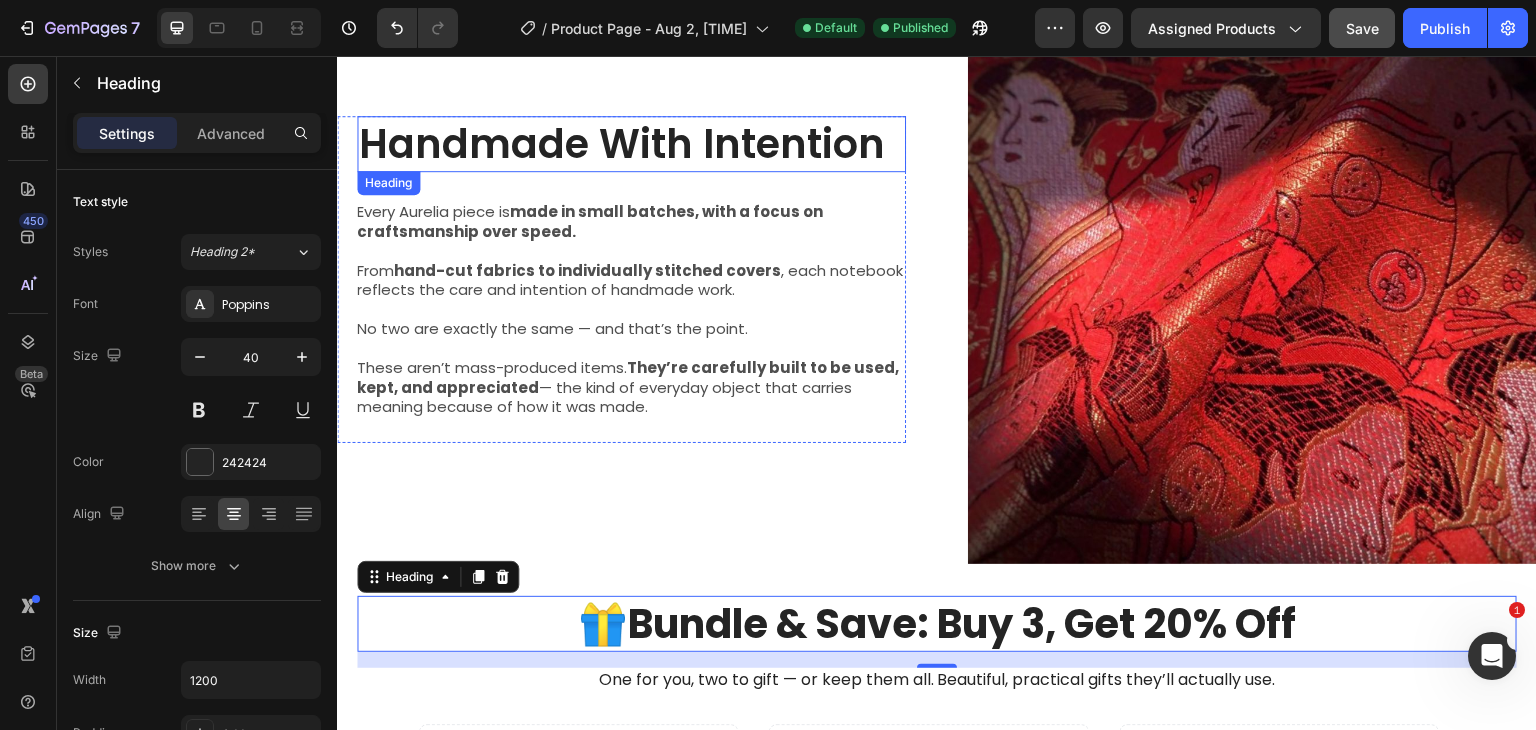 scroll, scrollTop: 1333, scrollLeft: 0, axis: vertical 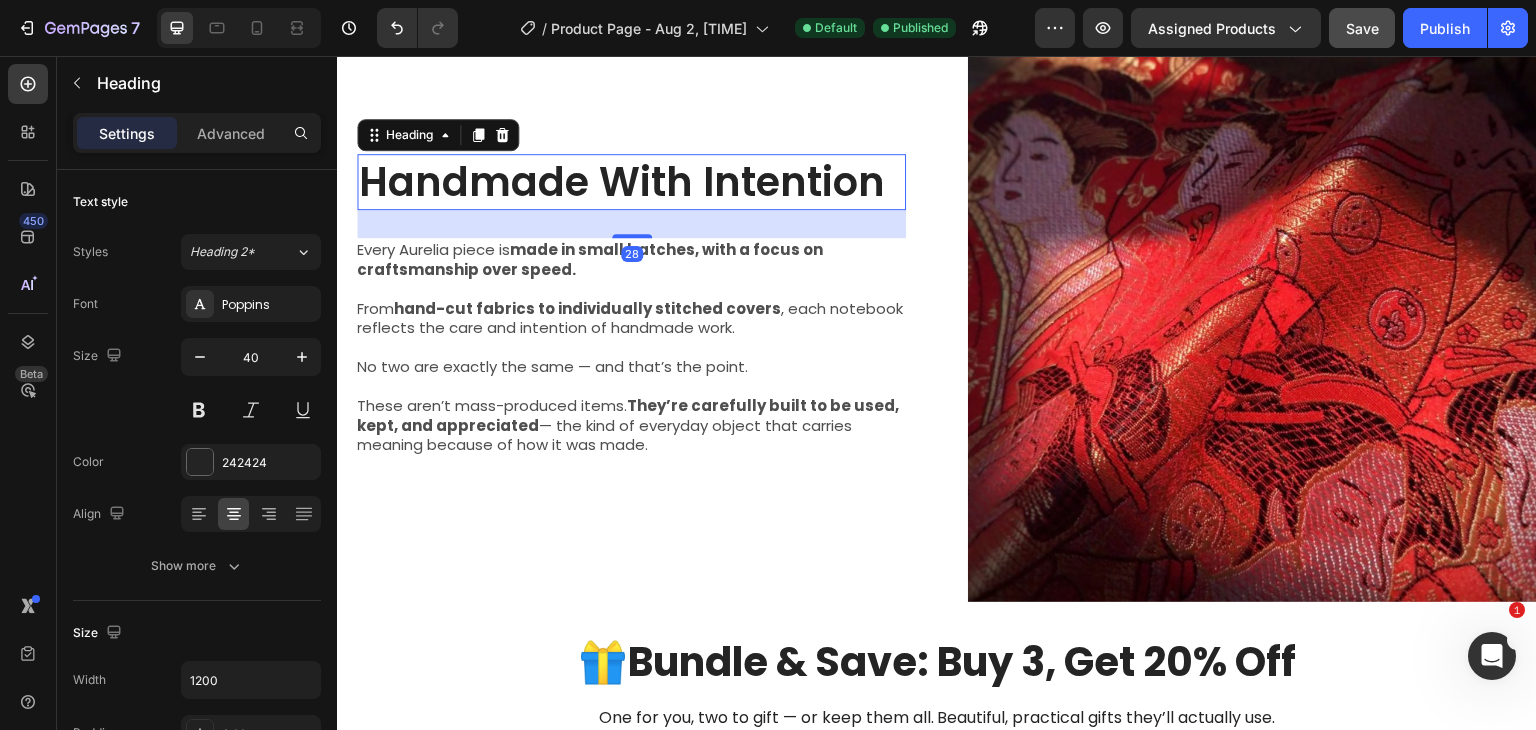 click on "Handmade With Intention" at bounding box center [631, 182] 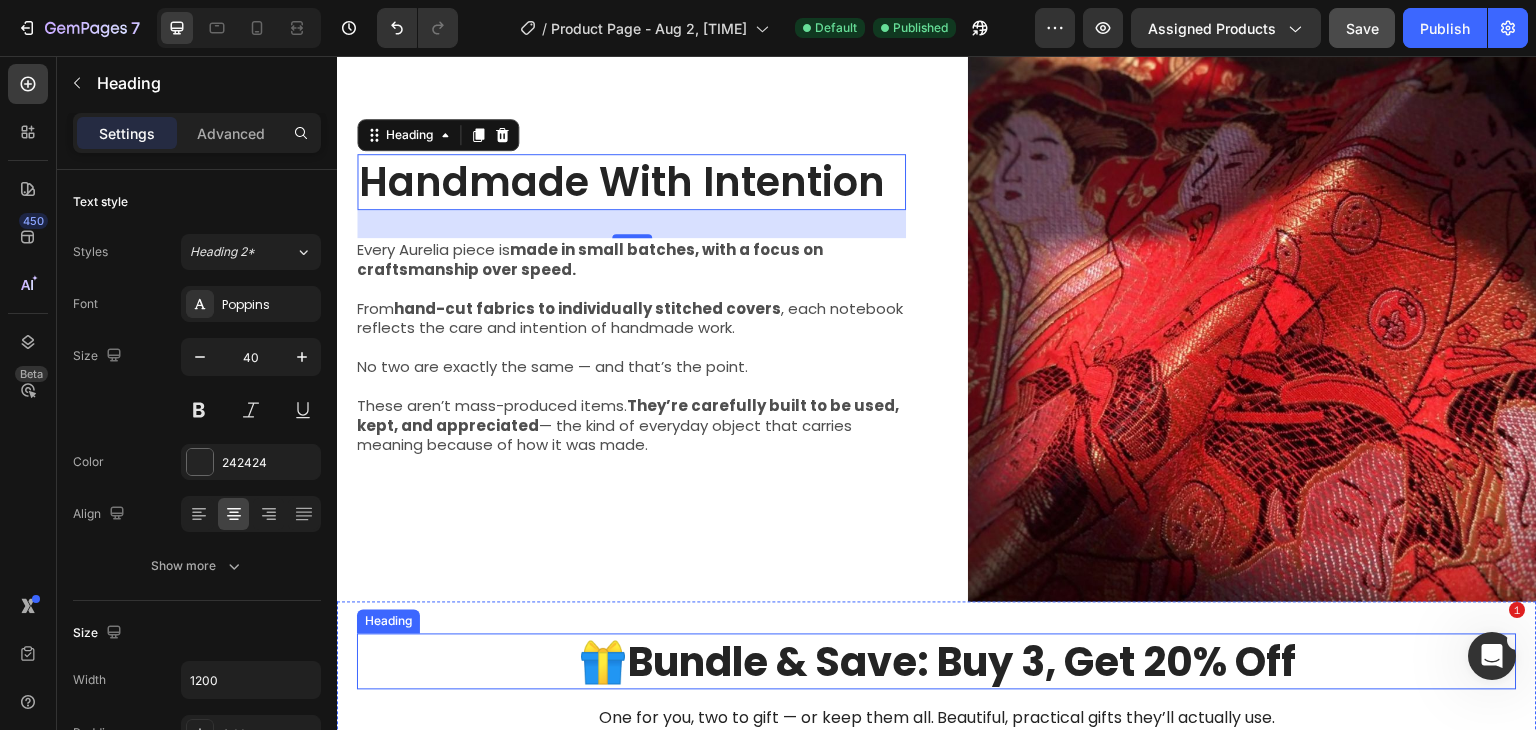click on "Bundle & Save: Buy 3, Get 20% Off" at bounding box center (962, 662) 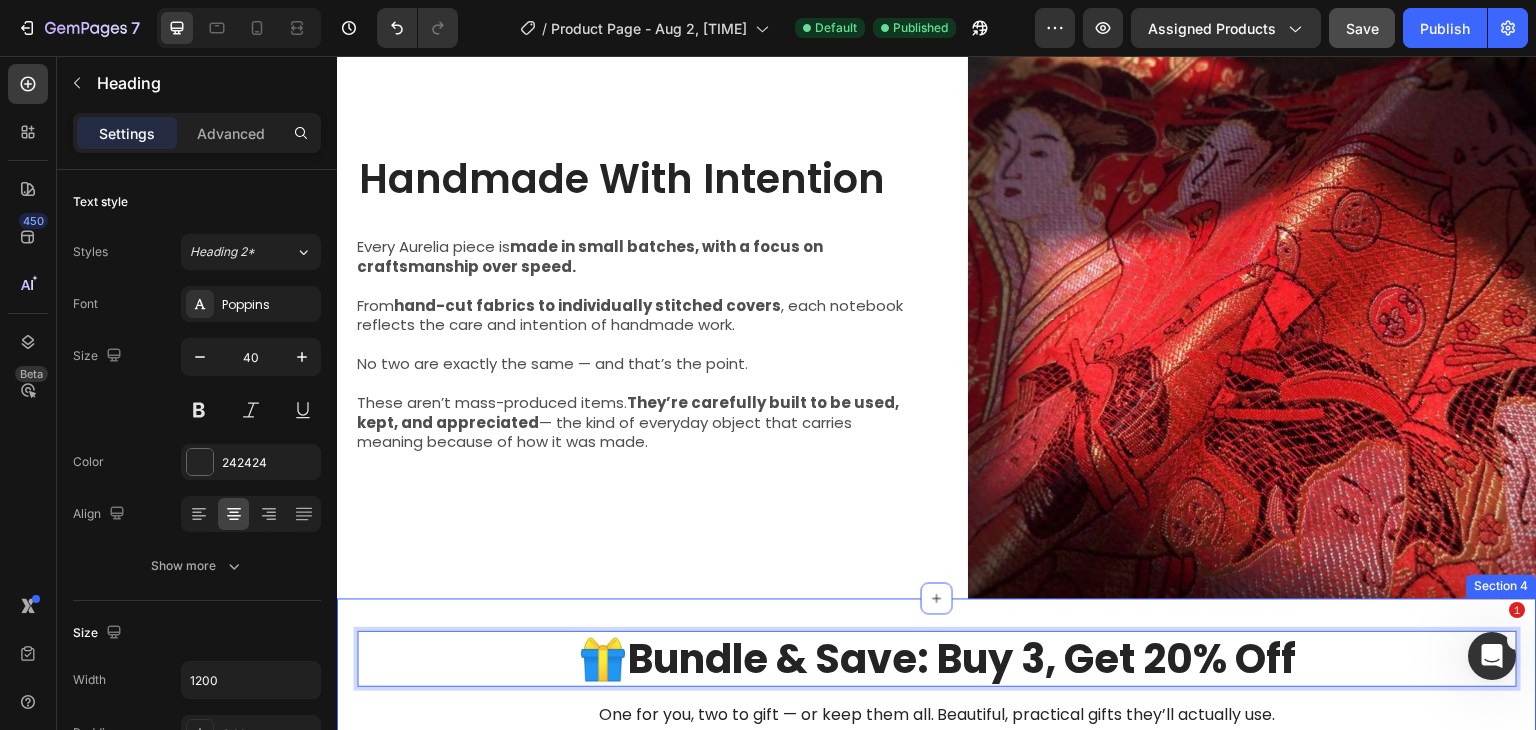 scroll, scrollTop: 1500, scrollLeft: 0, axis: vertical 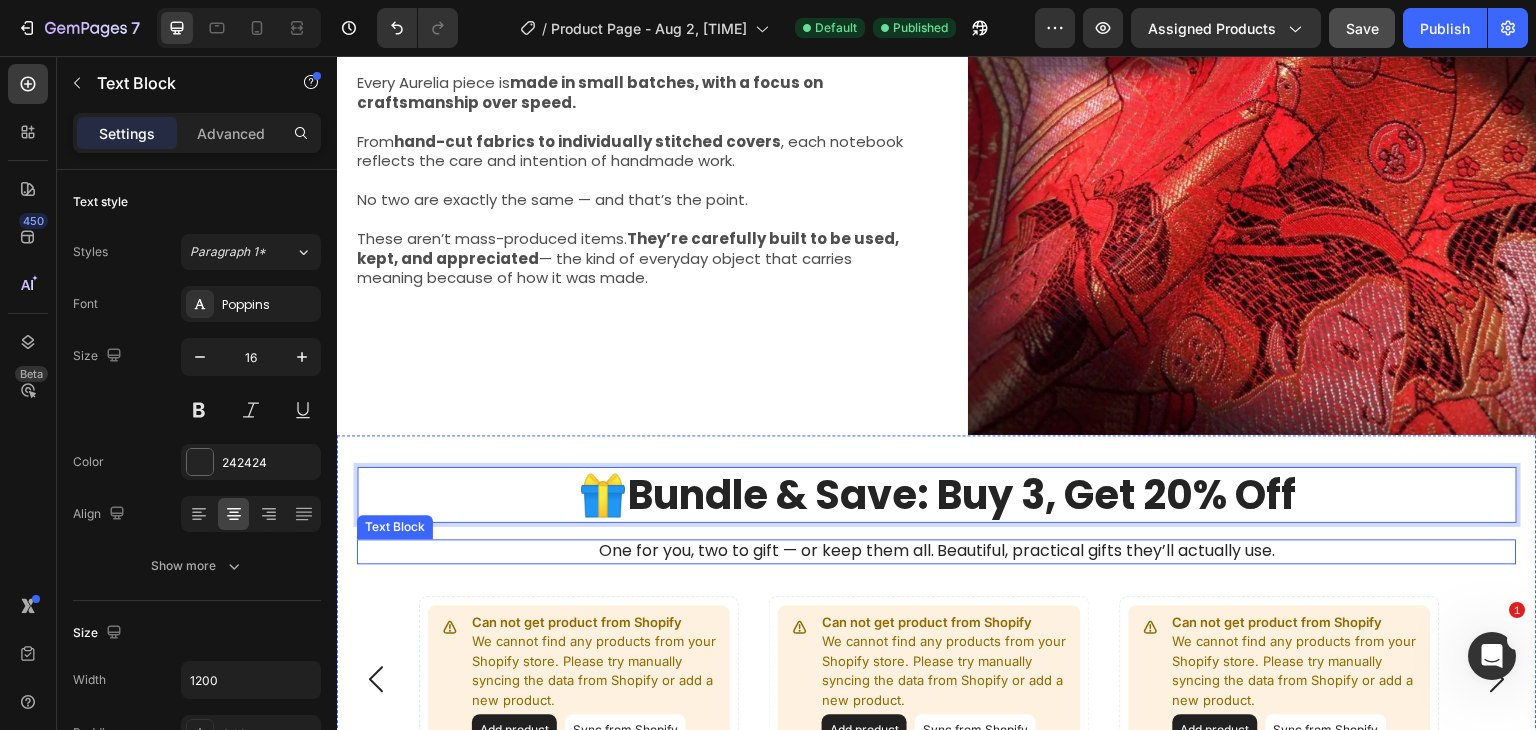click on "One for you, two to gift — or keep them all. Beautiful, practical gifts they’ll actually use." at bounding box center (937, 551) 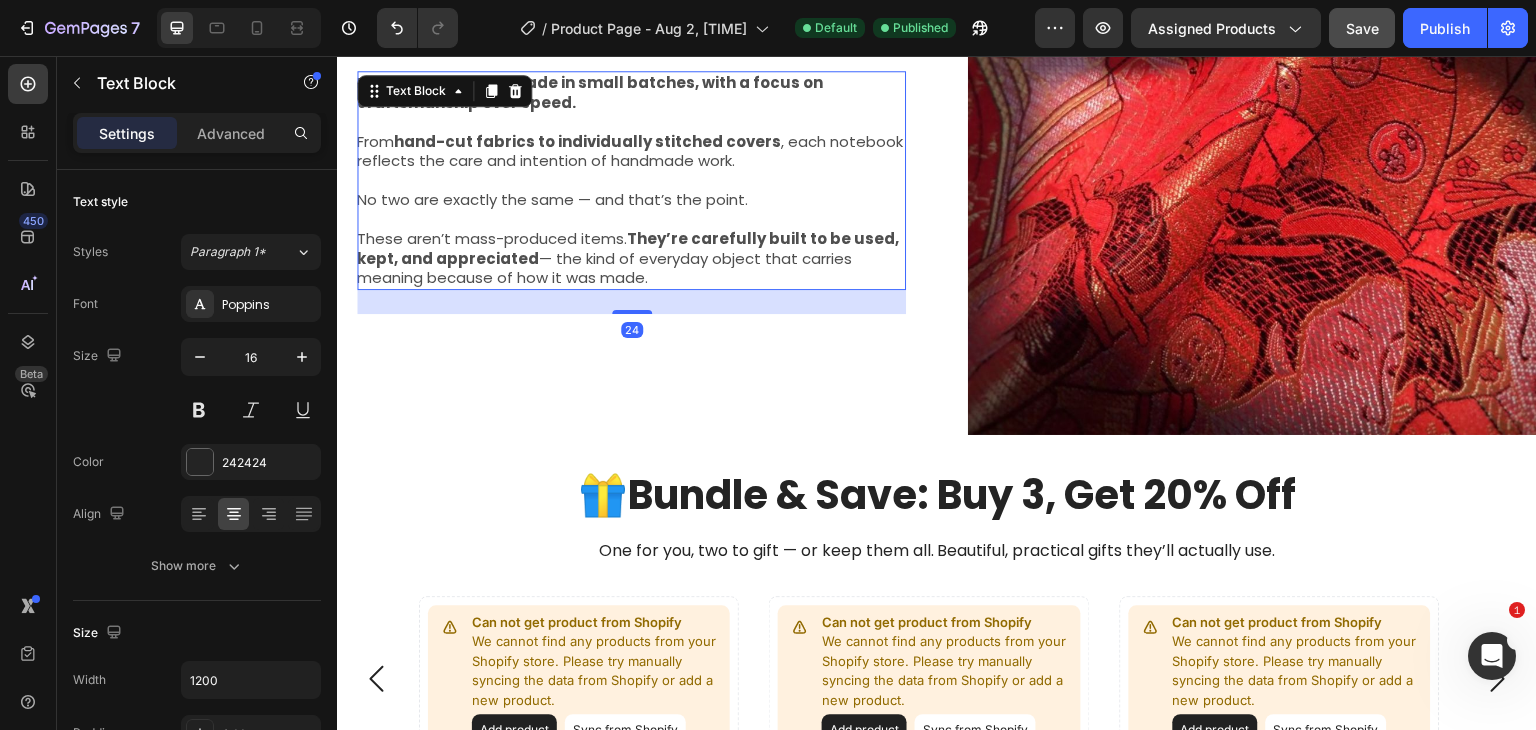 click on "No two are exactly the same — and that’s the point." at bounding box center [631, 200] 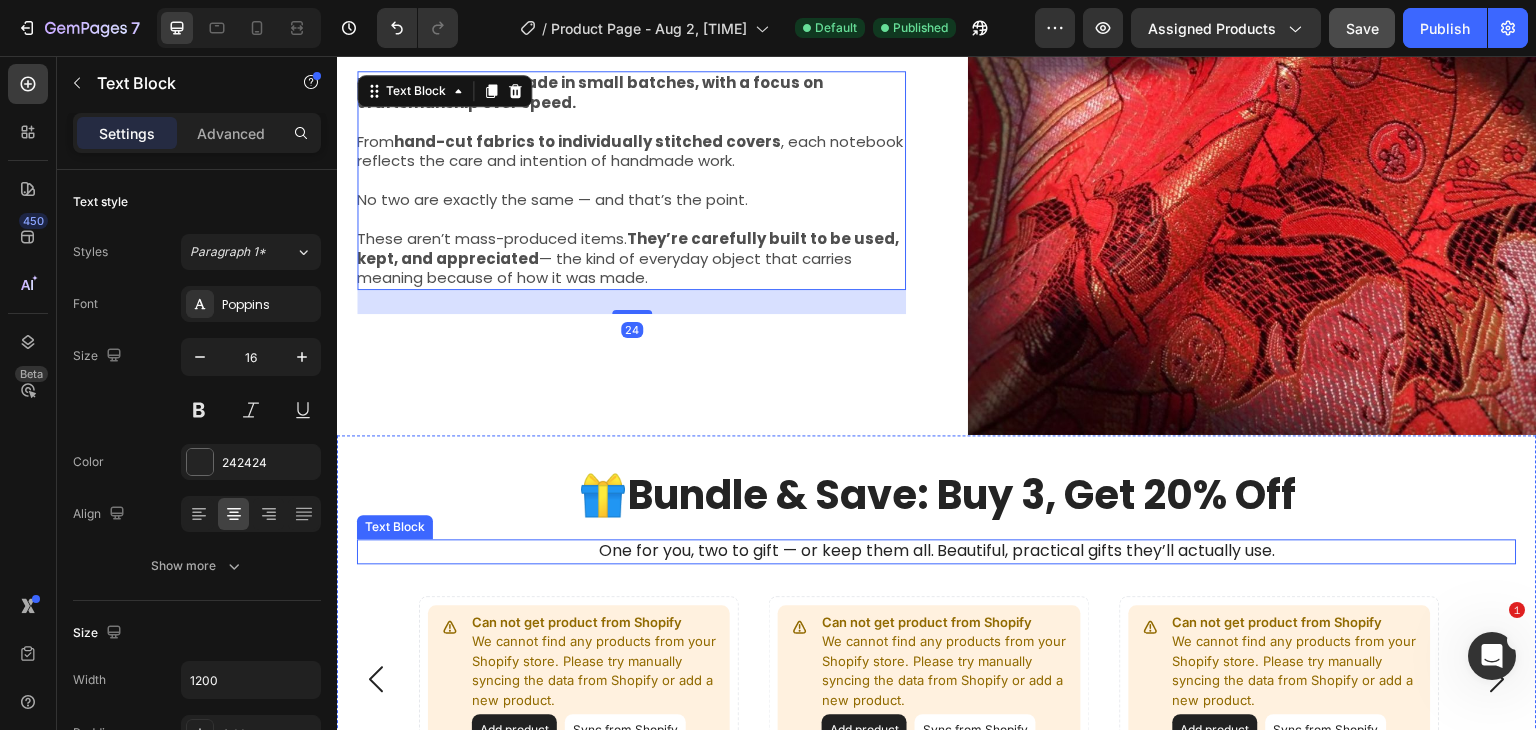 click on "One for you, two to gift — or keep them all. Beautiful, practical gifts they’ll actually use." at bounding box center (937, 551) 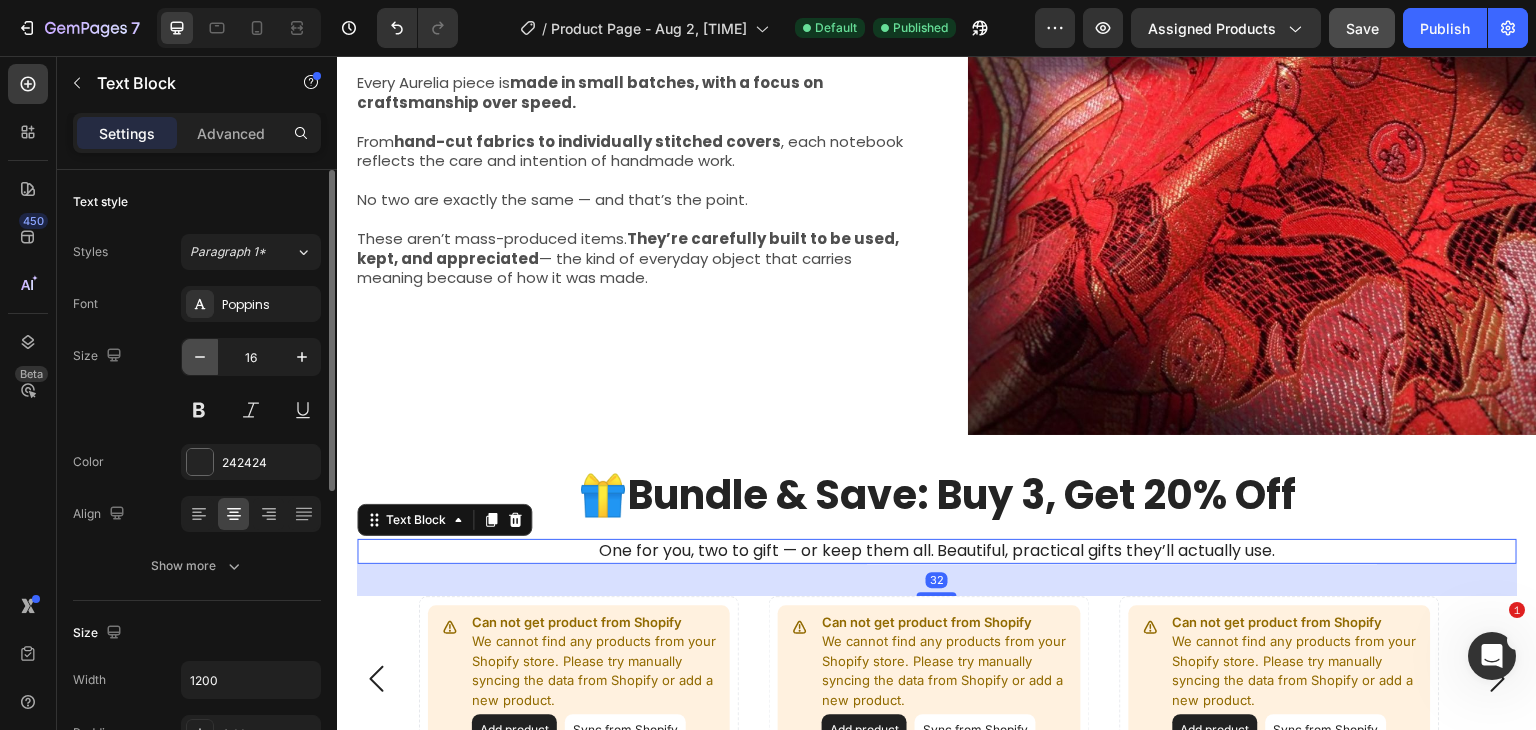 click at bounding box center (200, 357) 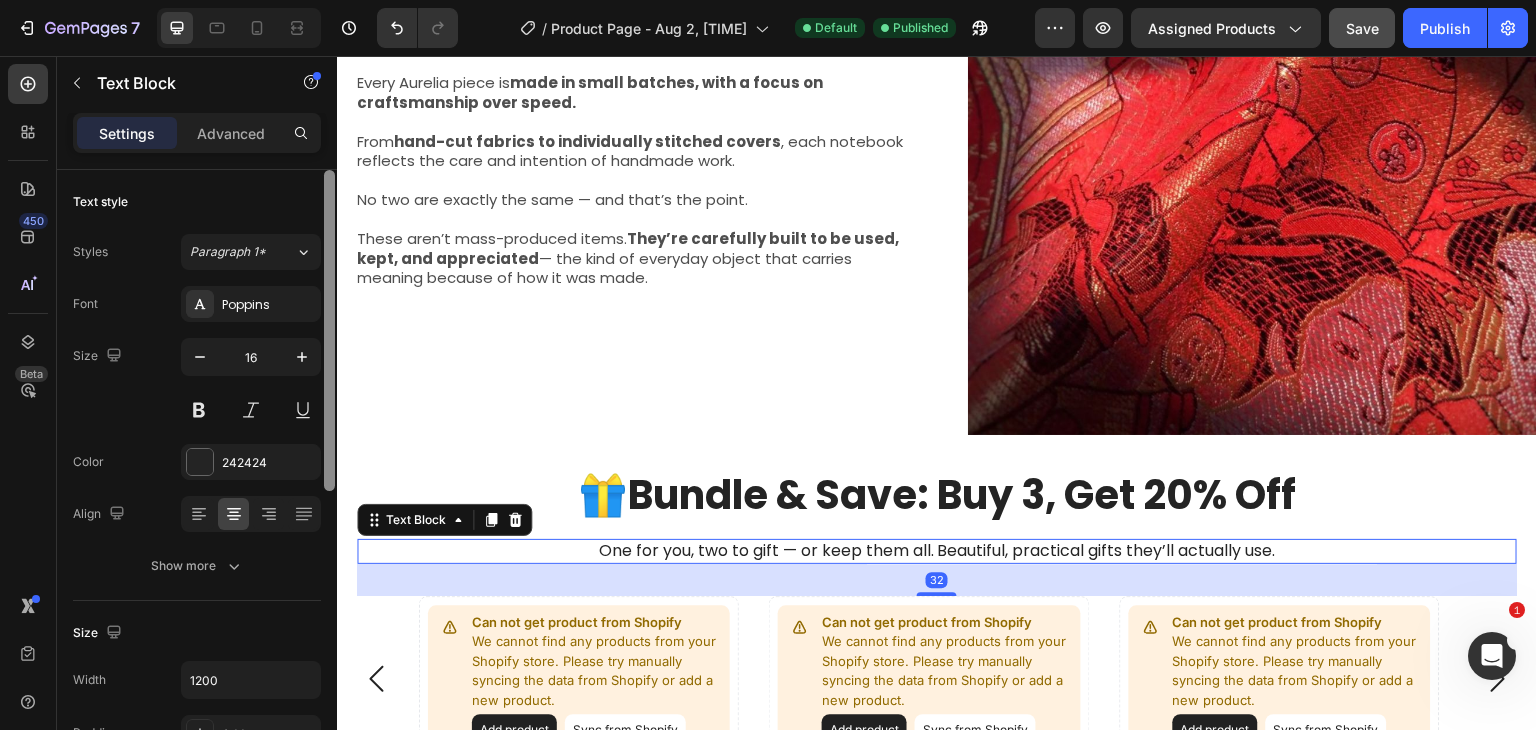 type on "15" 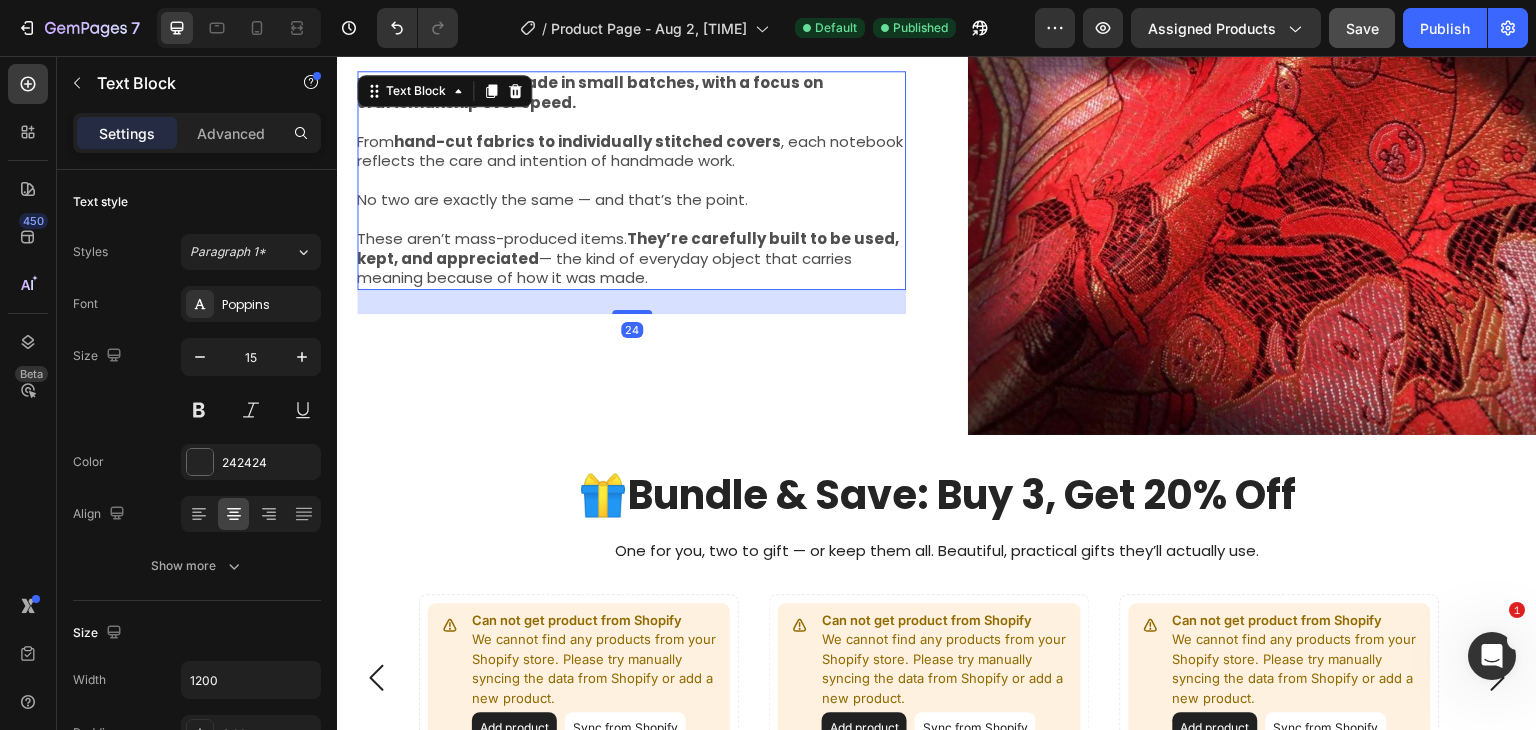 click at bounding box center (631, 181) 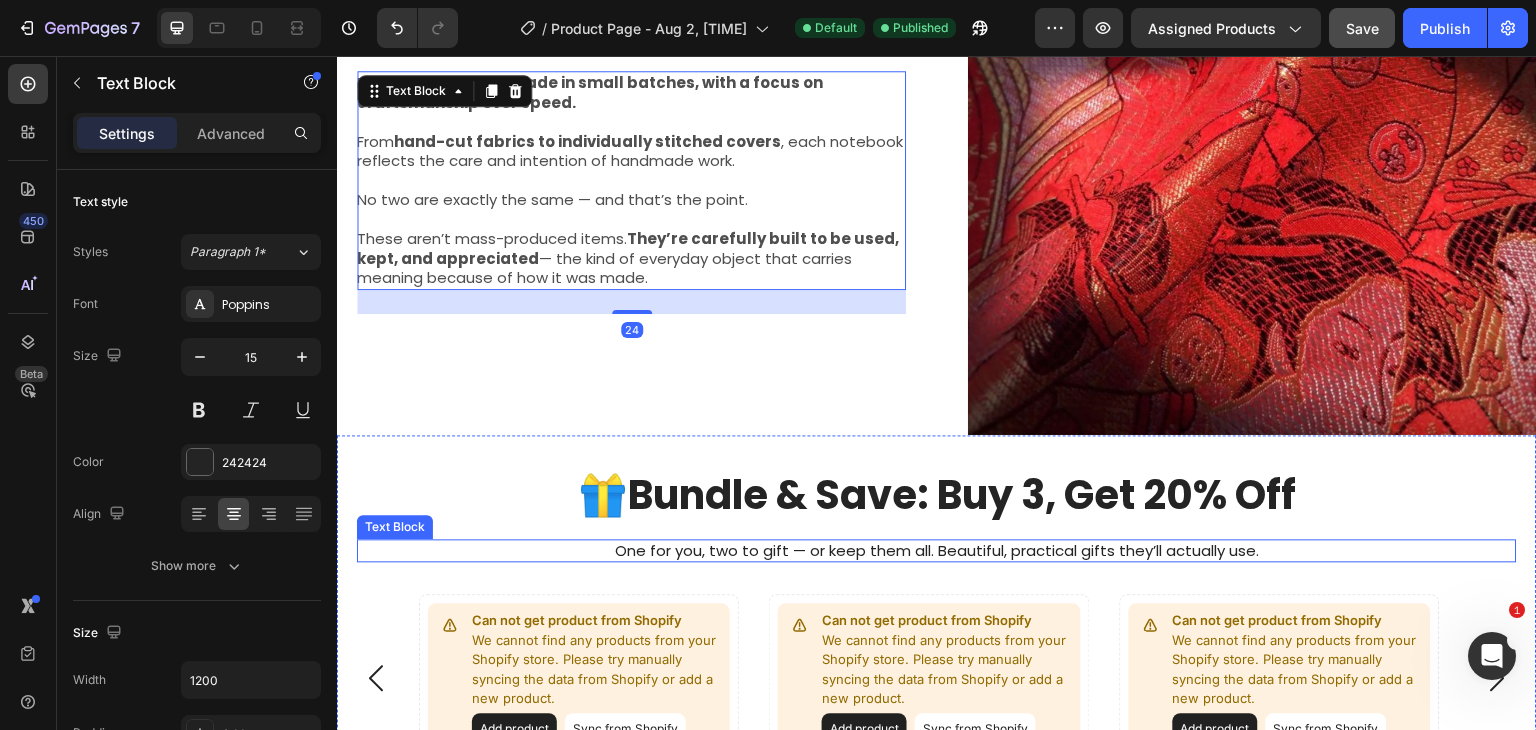 click on "One for you, two to gift — or keep them all. Beautiful, practical gifts they’ll actually use." at bounding box center [937, 551] 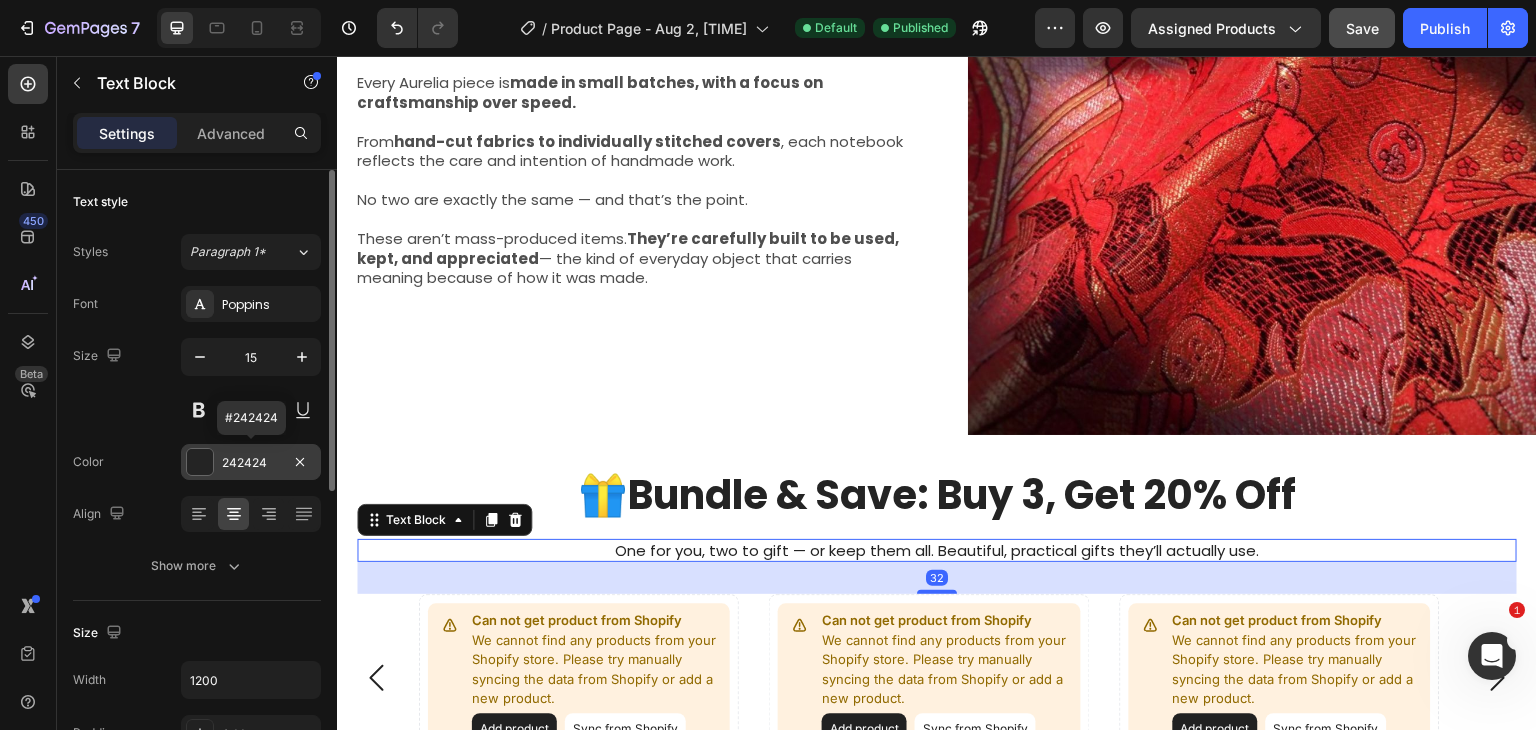 click on "242424" at bounding box center [251, 463] 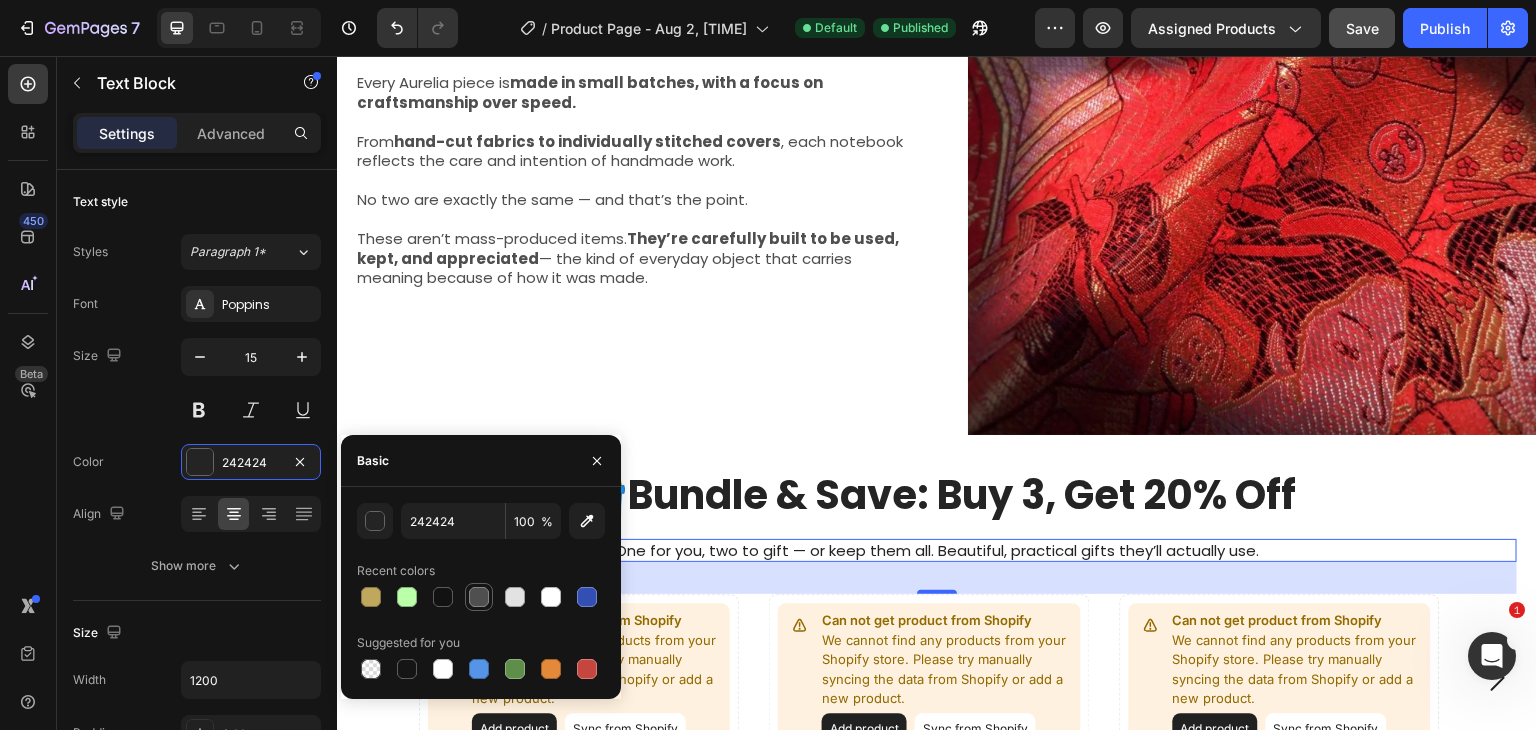 click at bounding box center (479, 597) 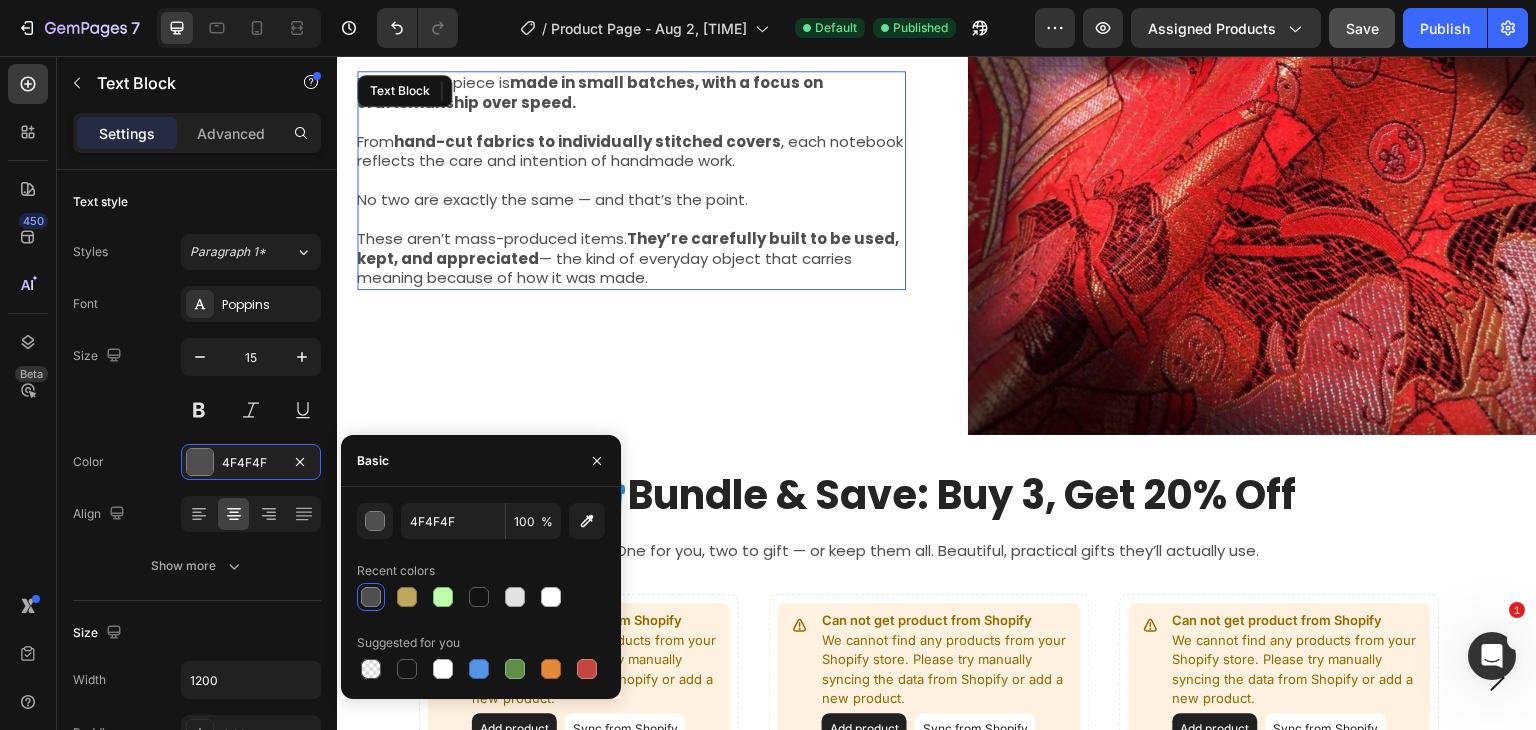 click on "No two are exactly the same — and that’s the point." at bounding box center (631, 200) 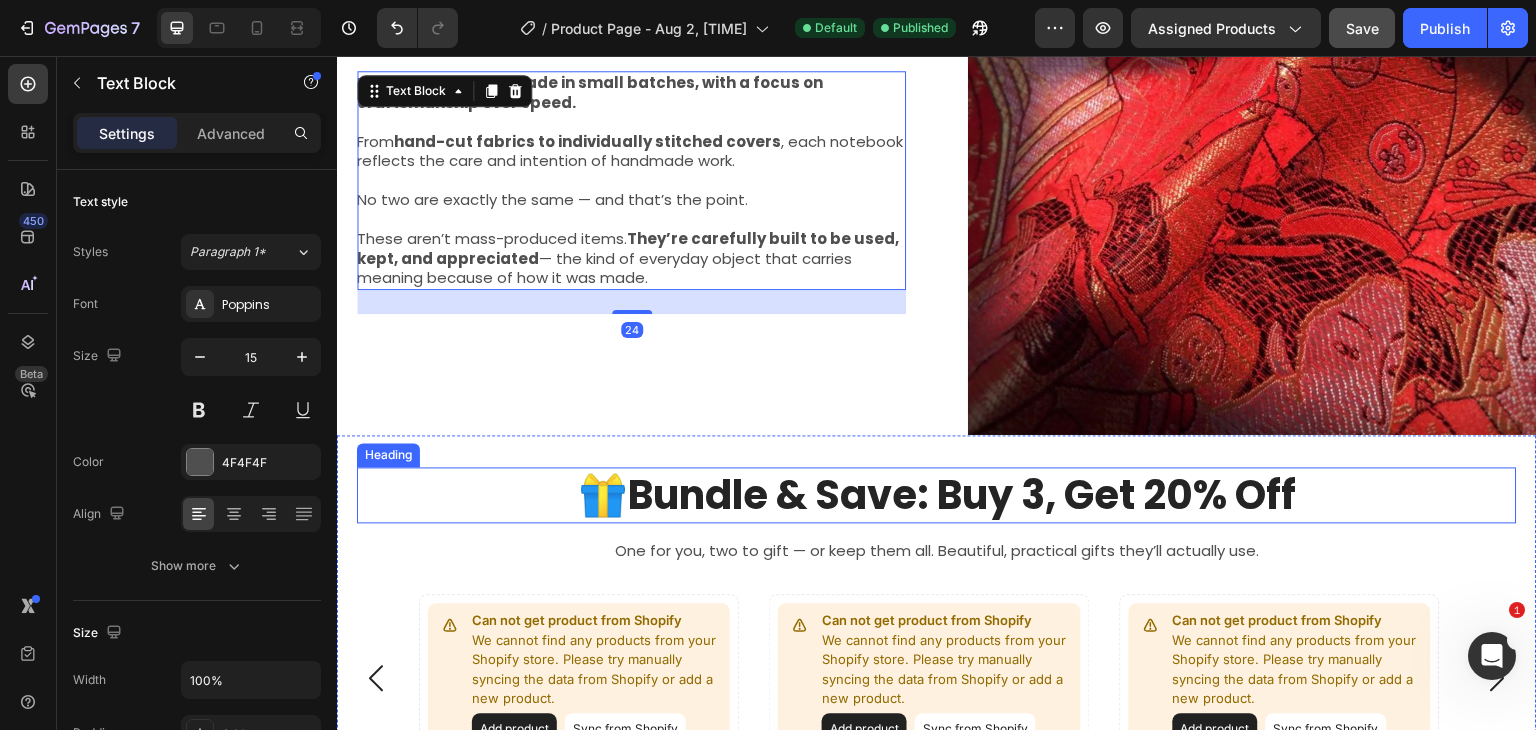 click on "Bundle & Save: Buy 3, Get 20% Off" at bounding box center (962, 495) 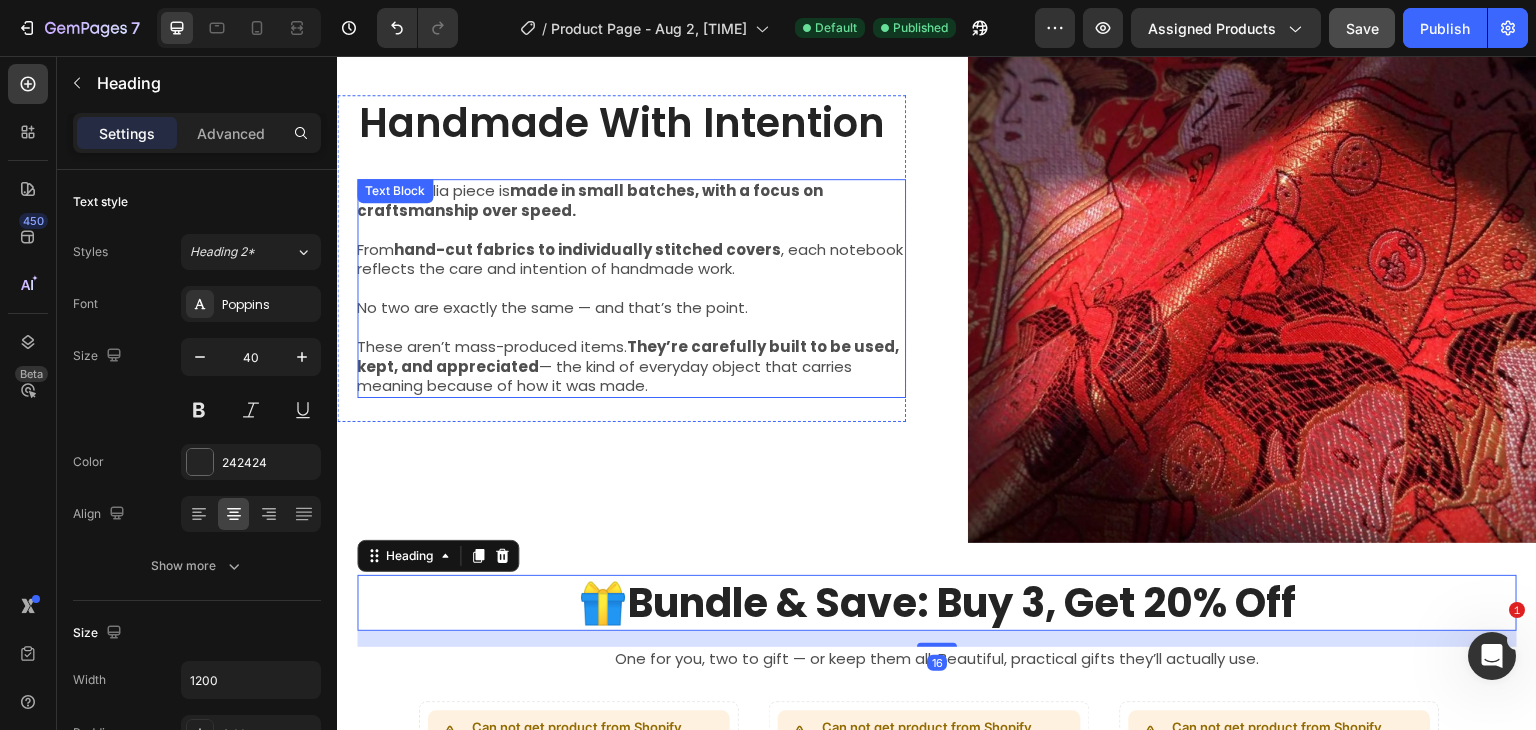 scroll, scrollTop: 1333, scrollLeft: 0, axis: vertical 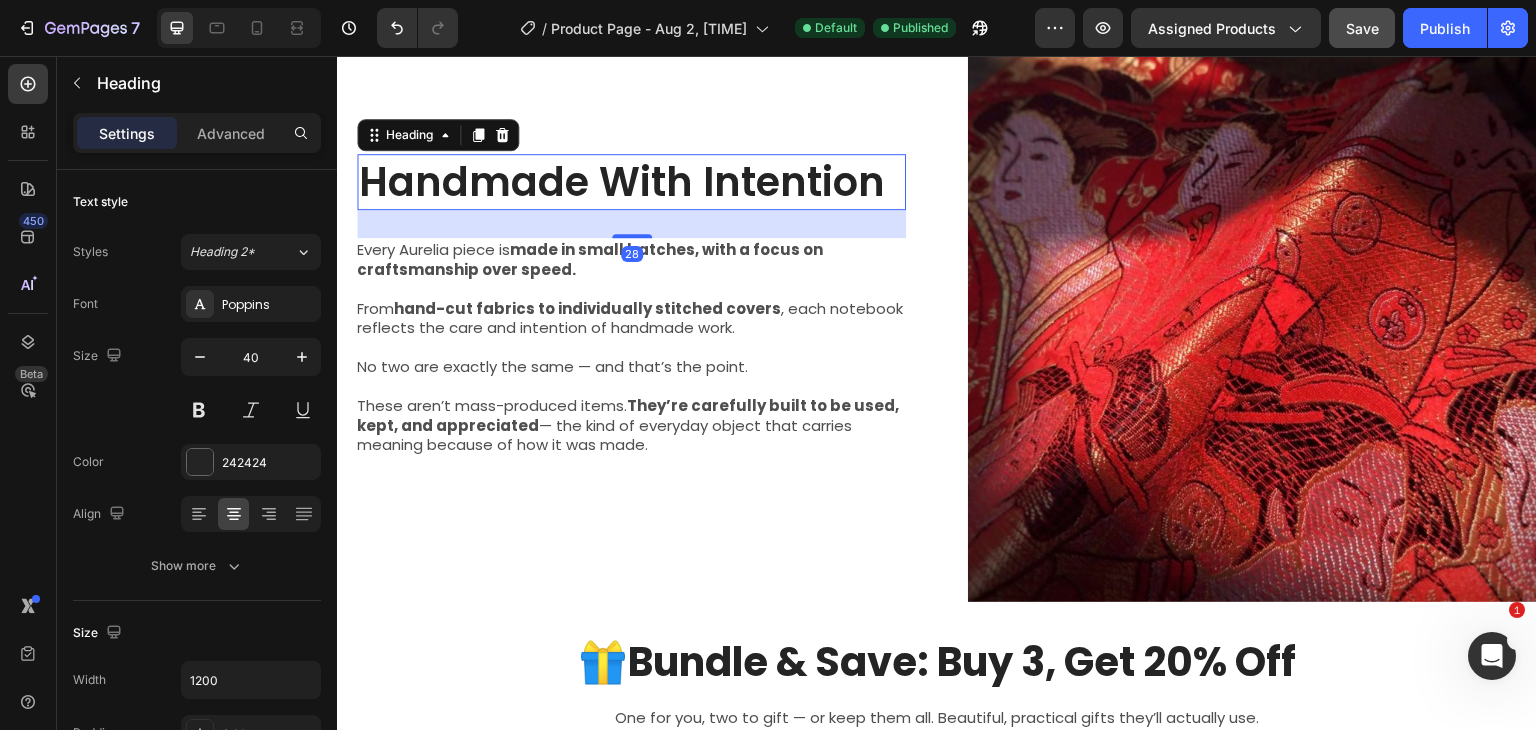 click on "Handmade With Intention" at bounding box center [631, 182] 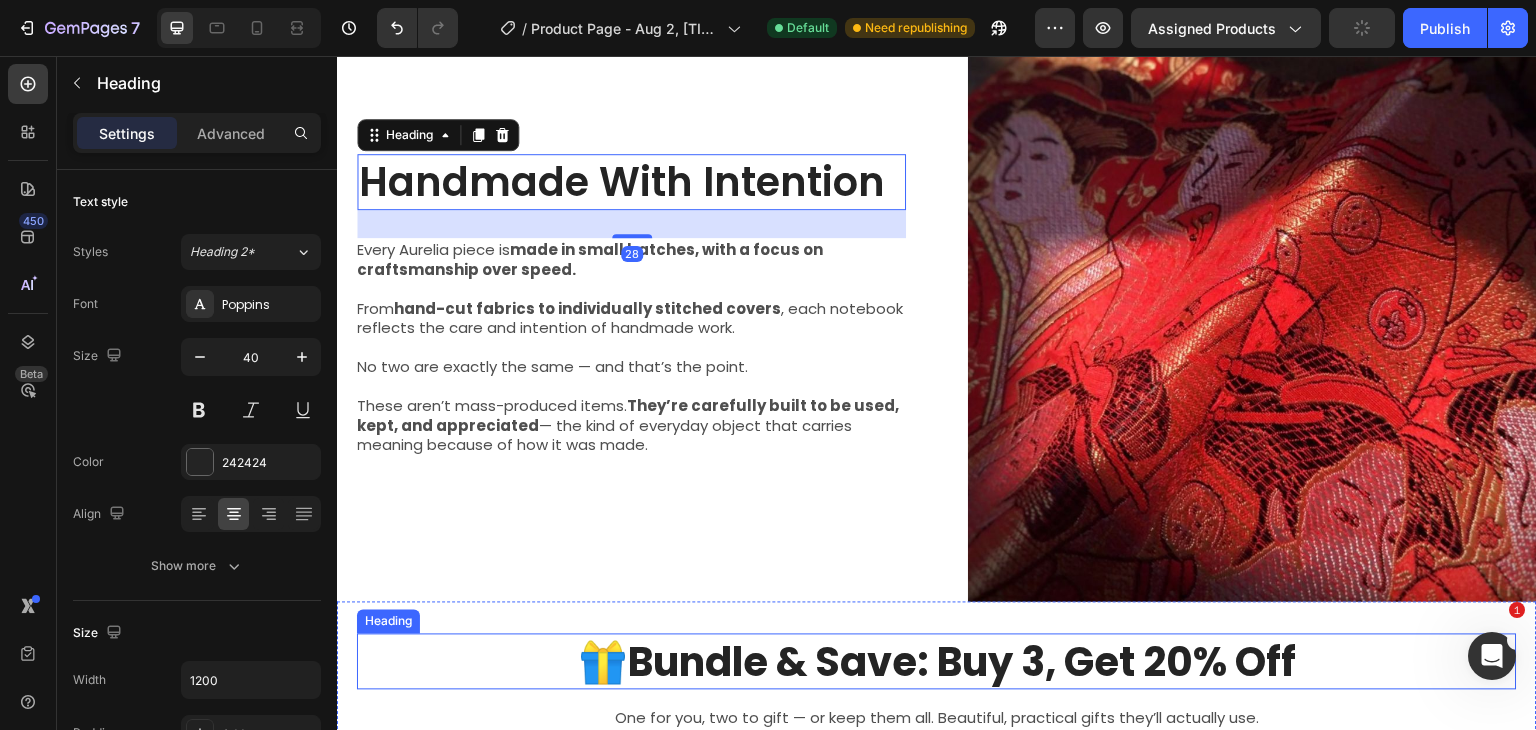 click on "Bundle & Save: Buy 3, Get 20% Off" at bounding box center [962, 662] 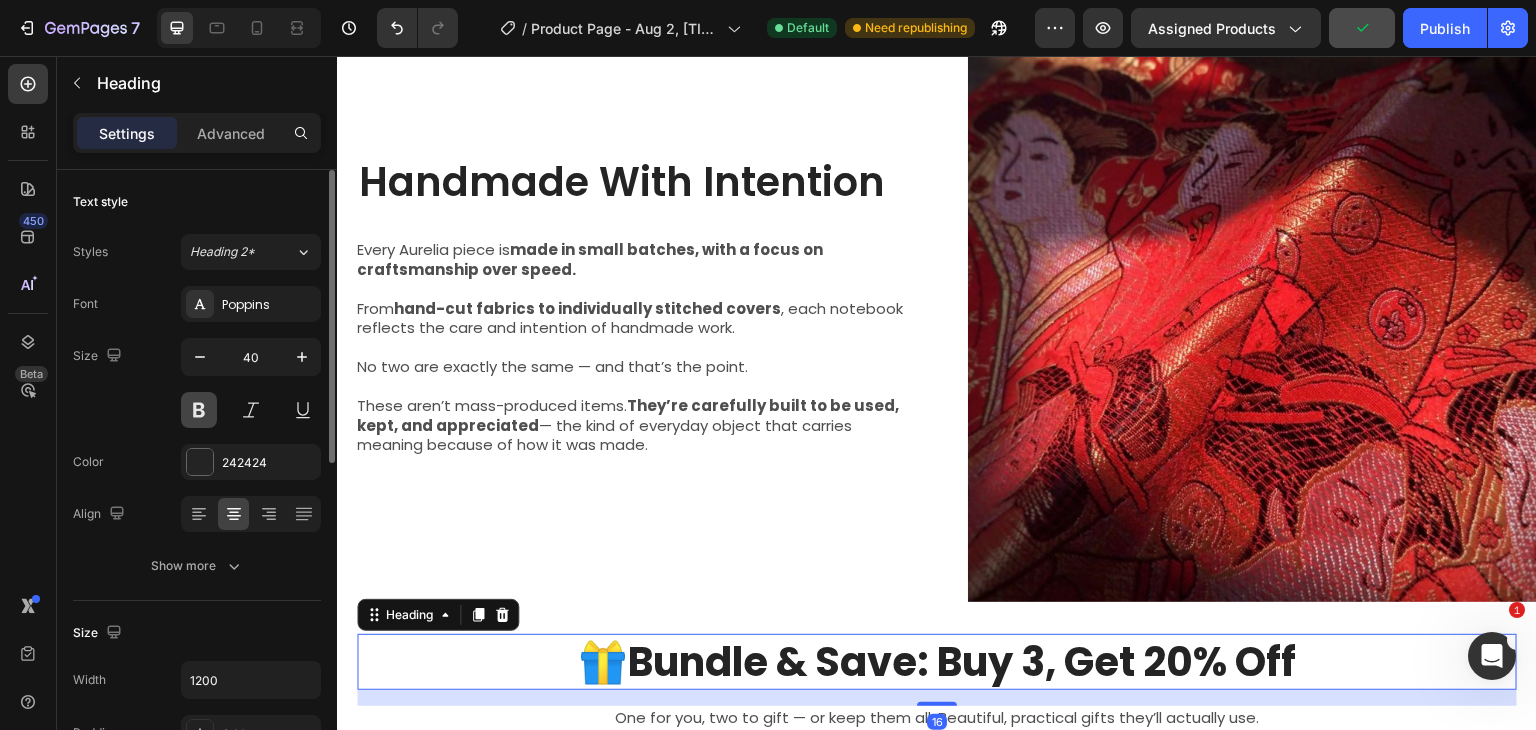 click at bounding box center (199, 410) 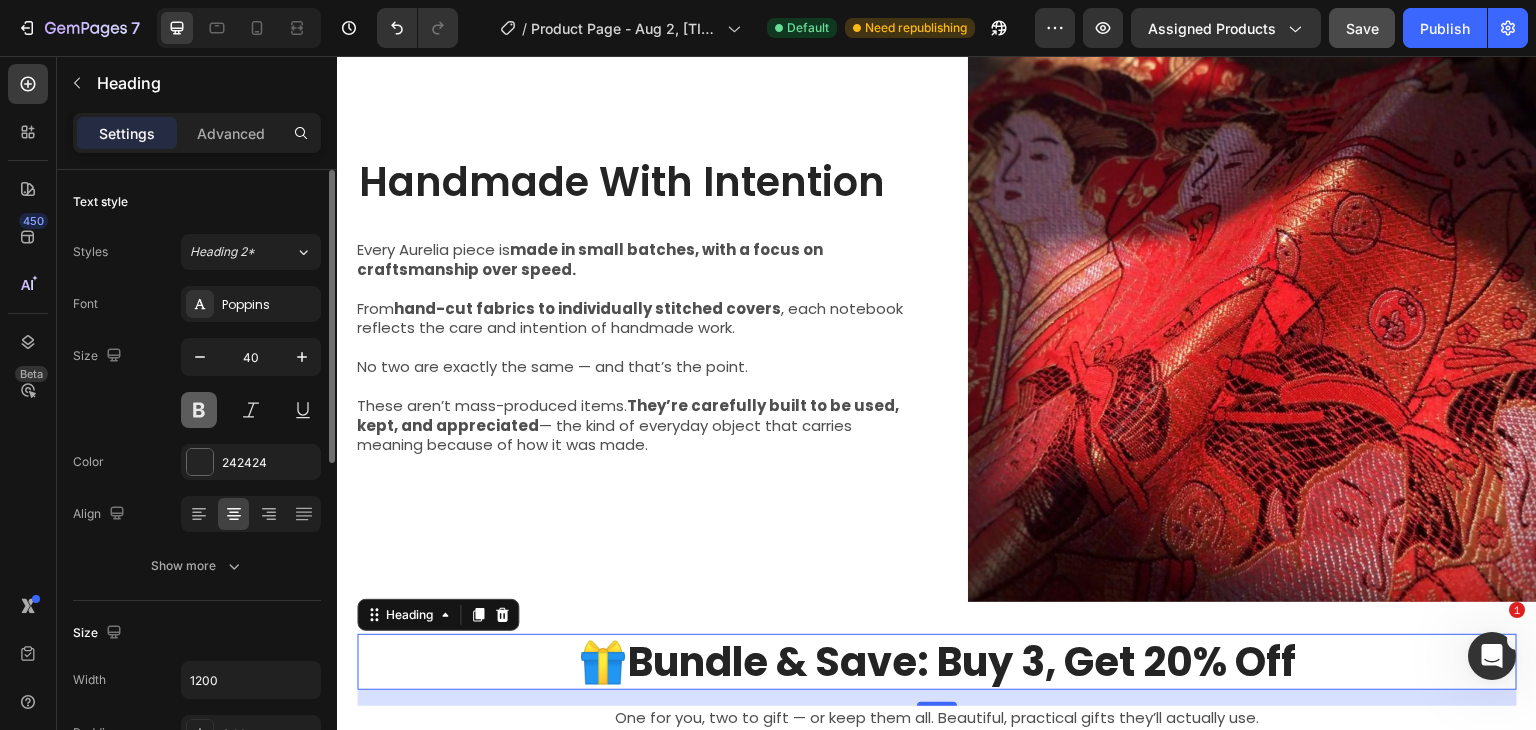 click at bounding box center (199, 410) 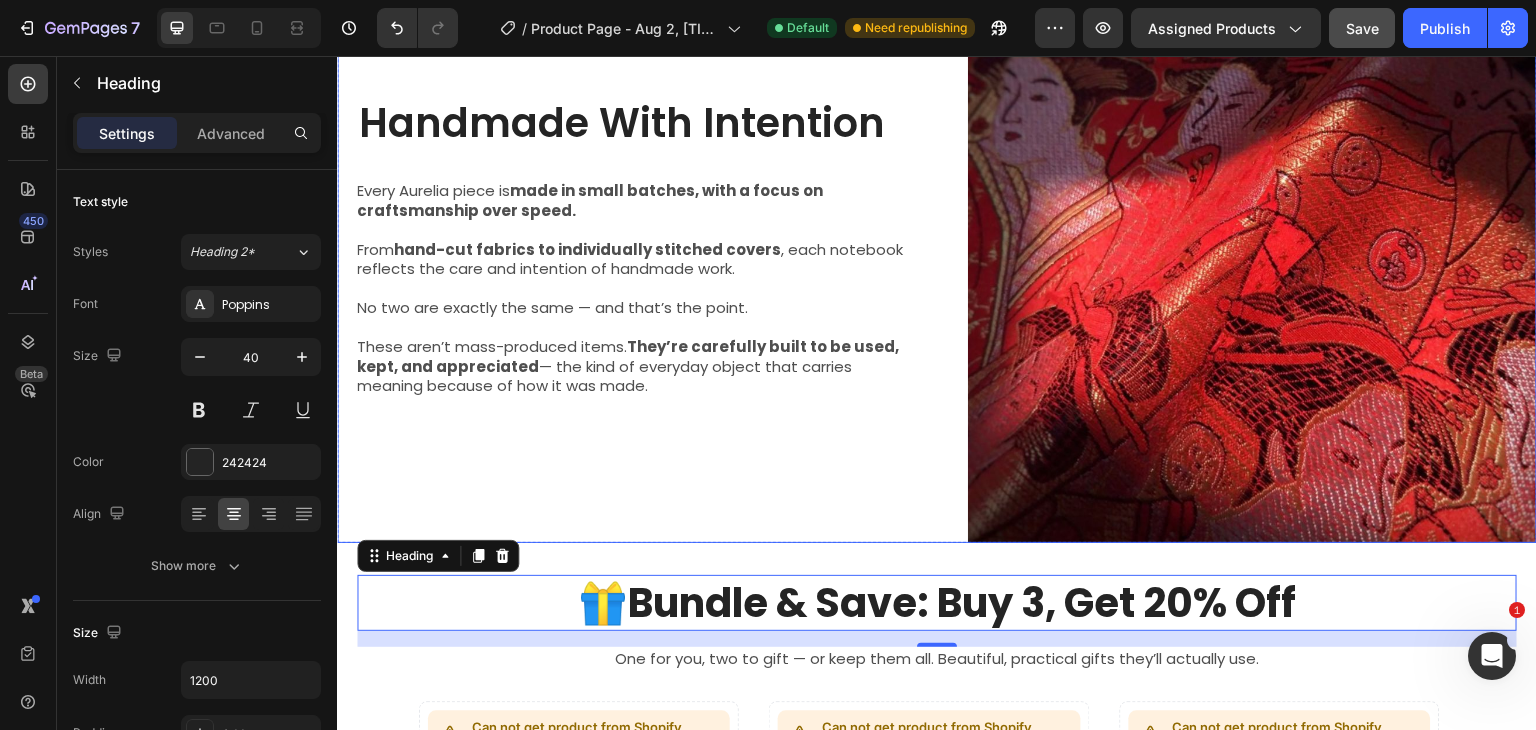 scroll, scrollTop: 1333, scrollLeft: 0, axis: vertical 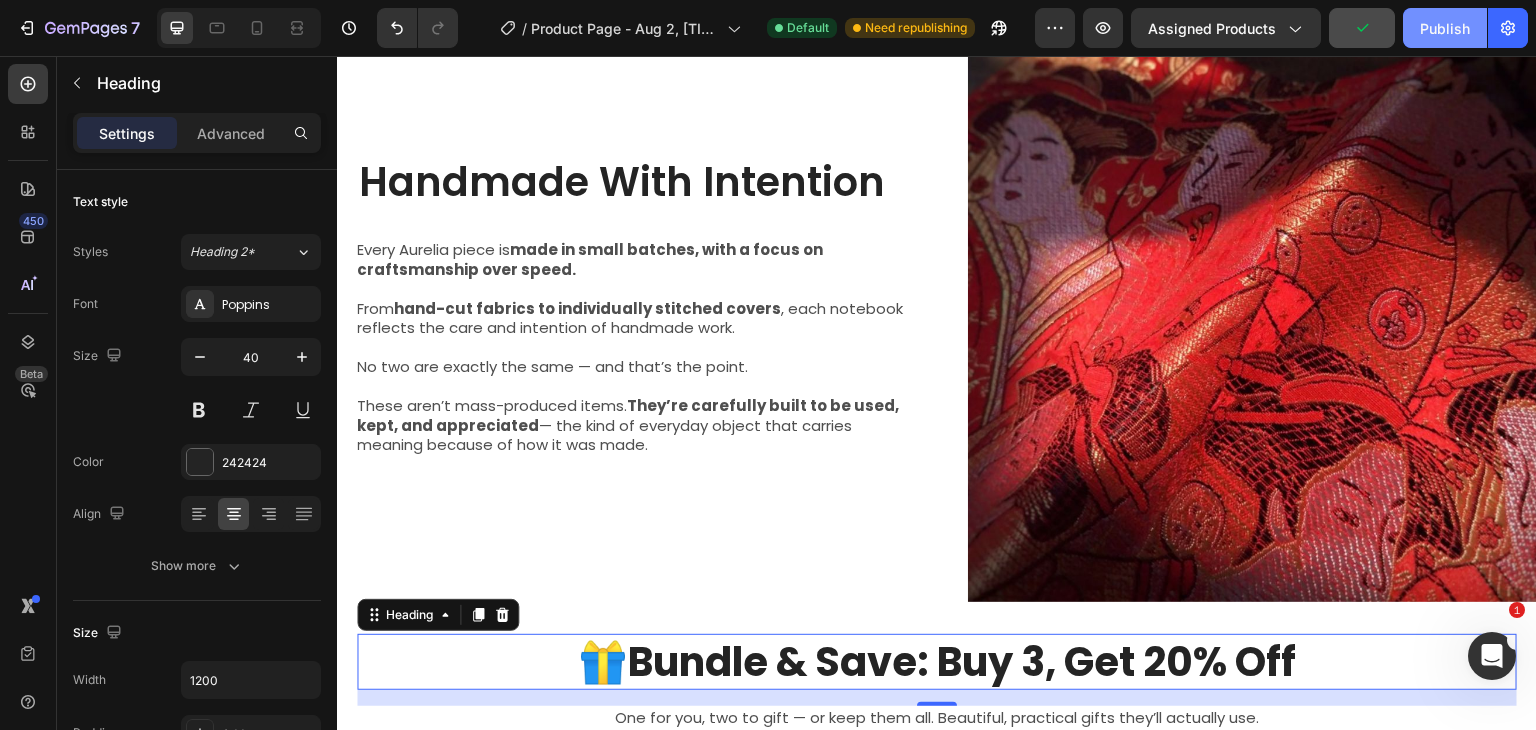 click on "Publish" at bounding box center [1445, 28] 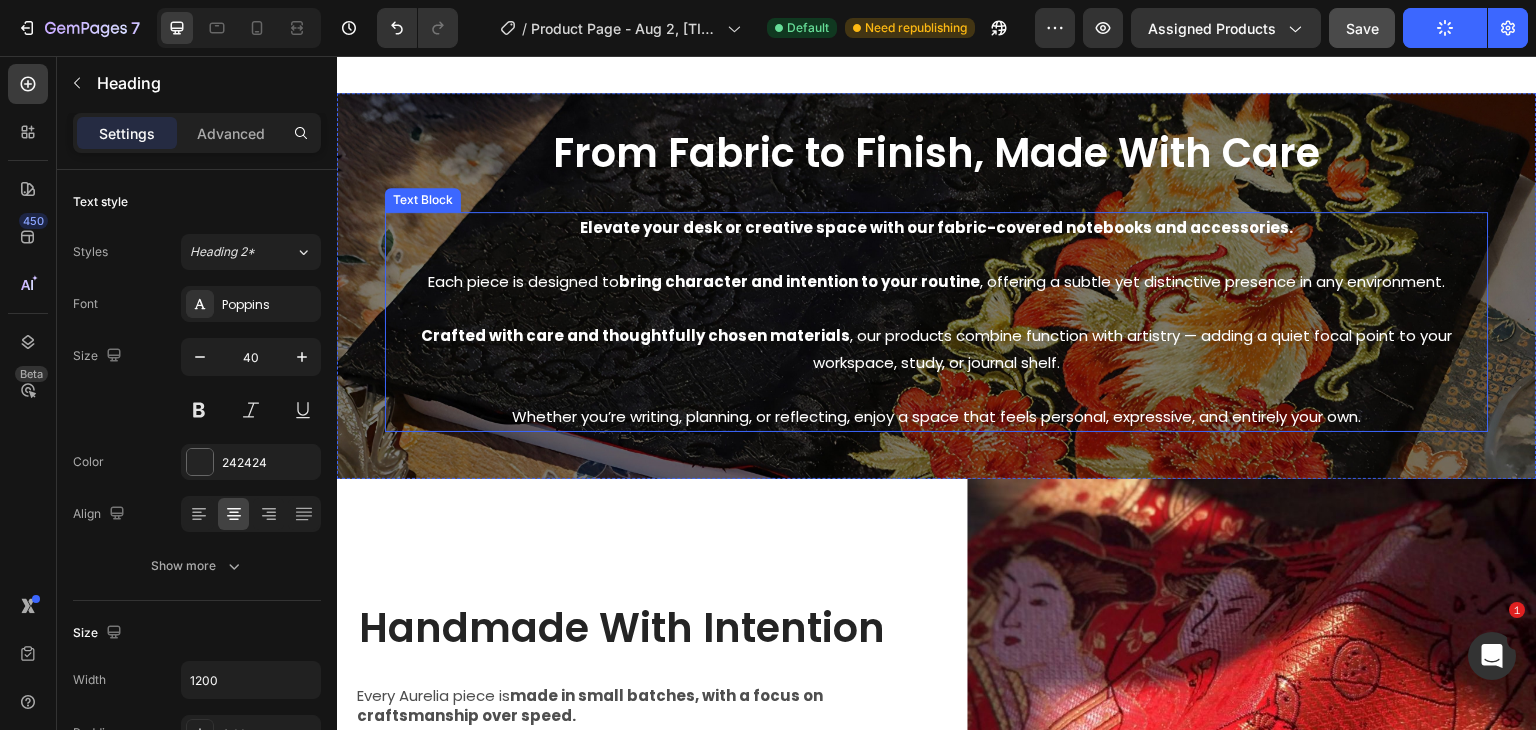 scroll, scrollTop: 520, scrollLeft: 0, axis: vertical 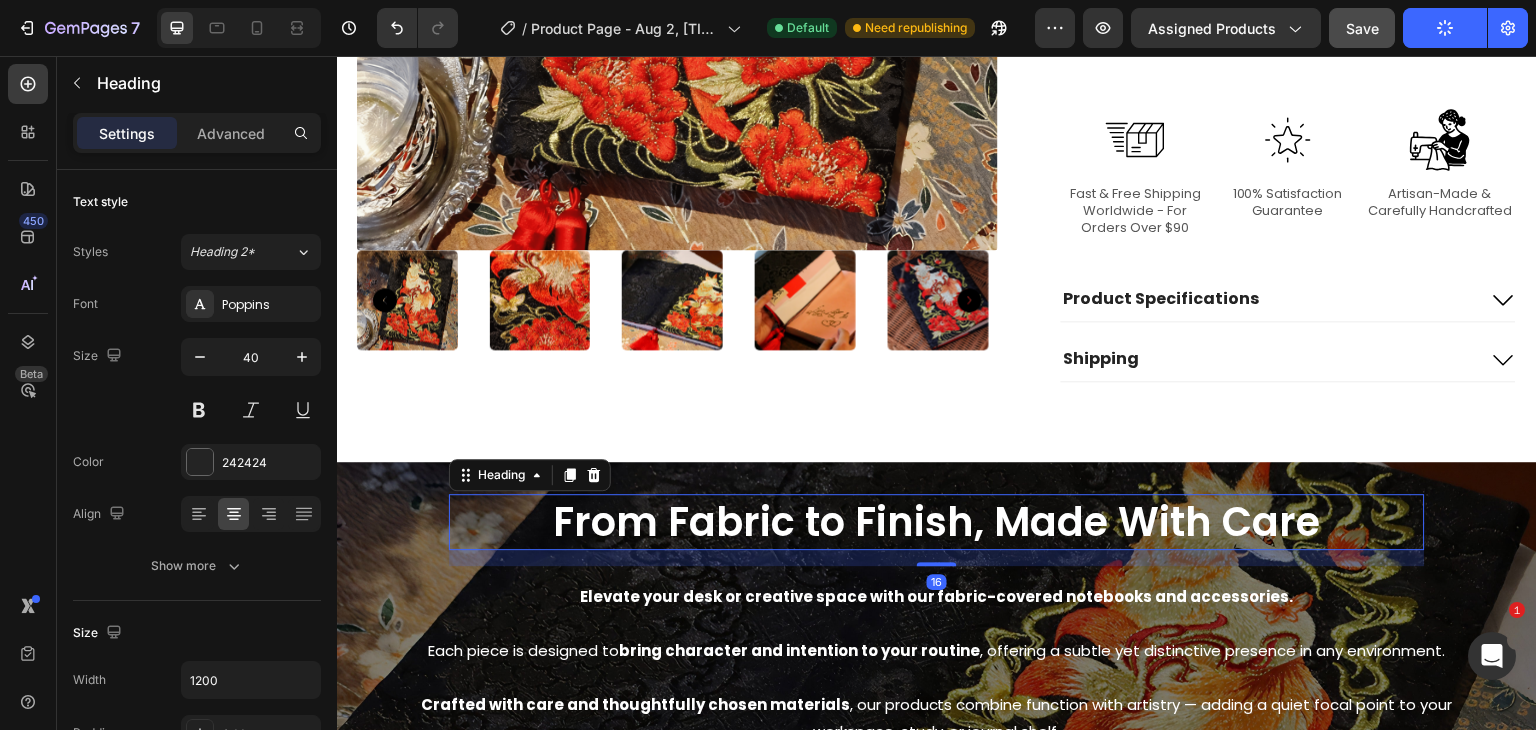 click on "From Fabric to Finish, Made With Care" at bounding box center (937, 522) 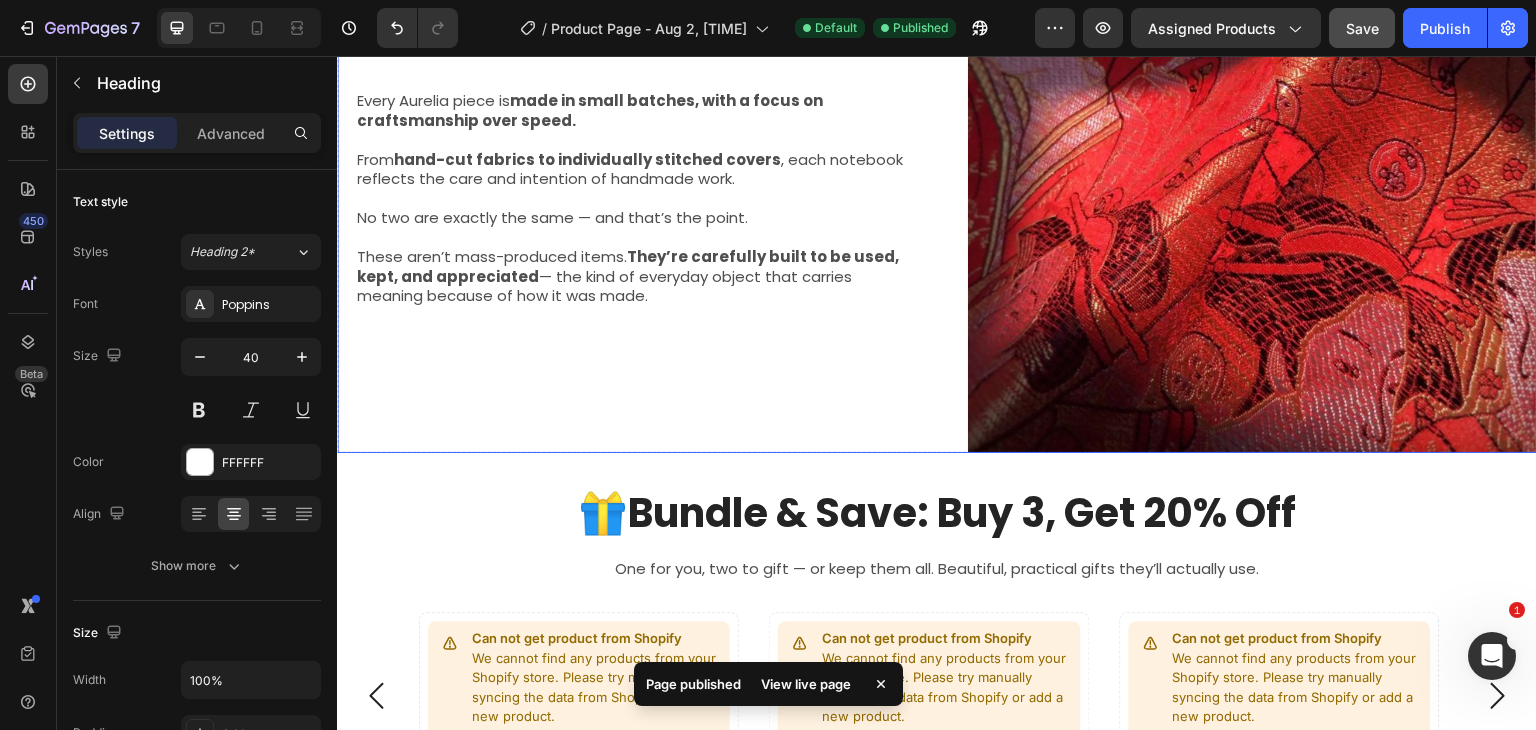 scroll, scrollTop: 1686, scrollLeft: 0, axis: vertical 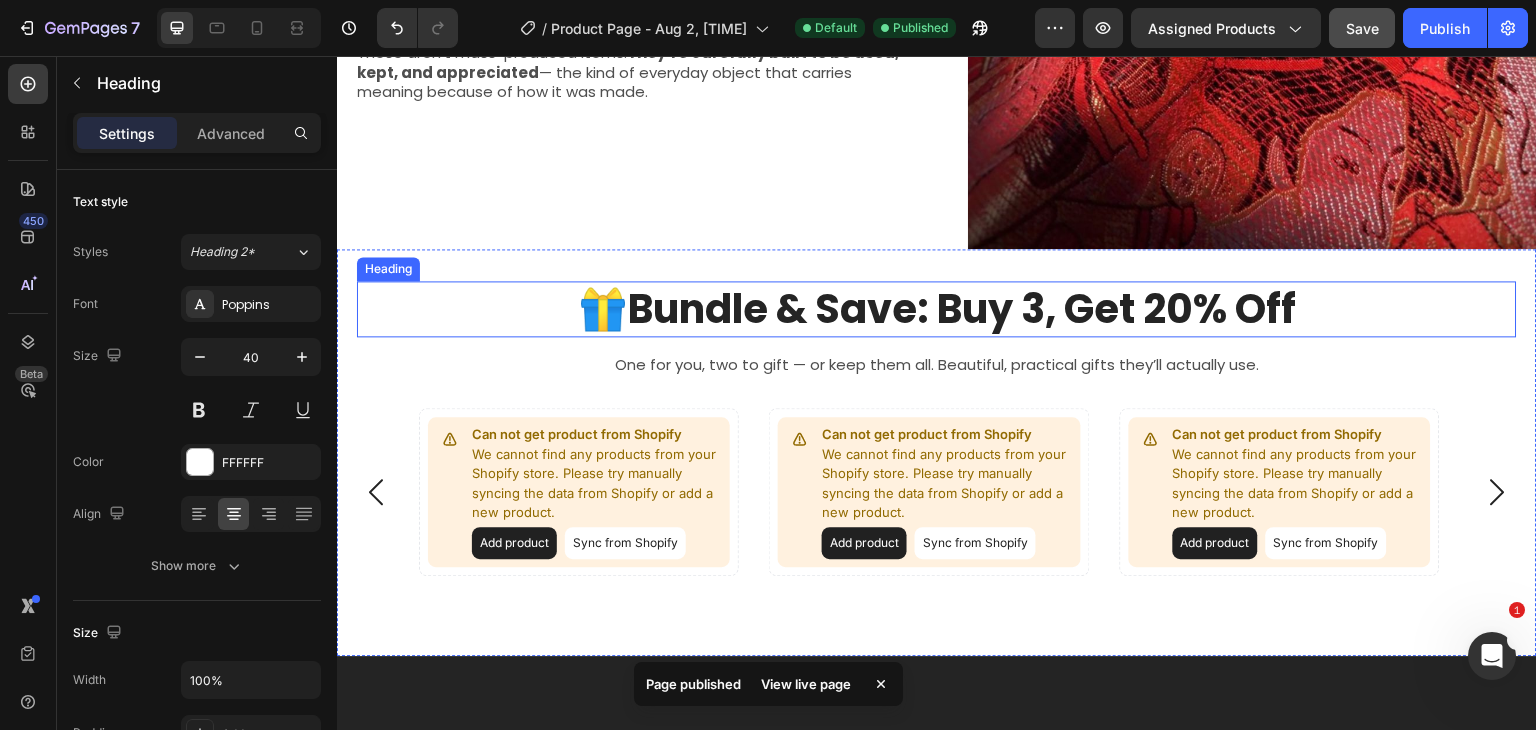 click on "Bundle & Save: Buy 3, Get 20% Off" at bounding box center (962, 309) 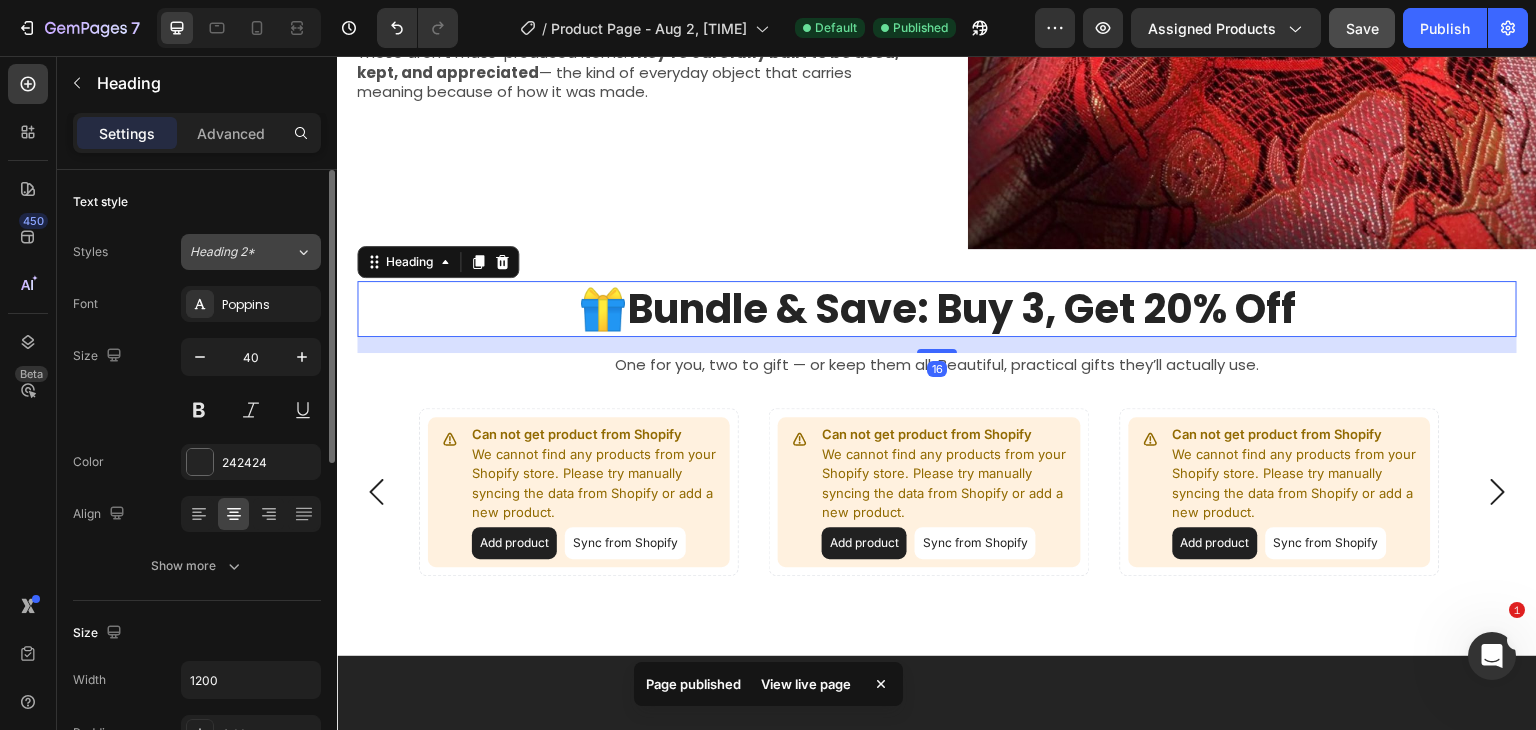 click on "Heading 2*" 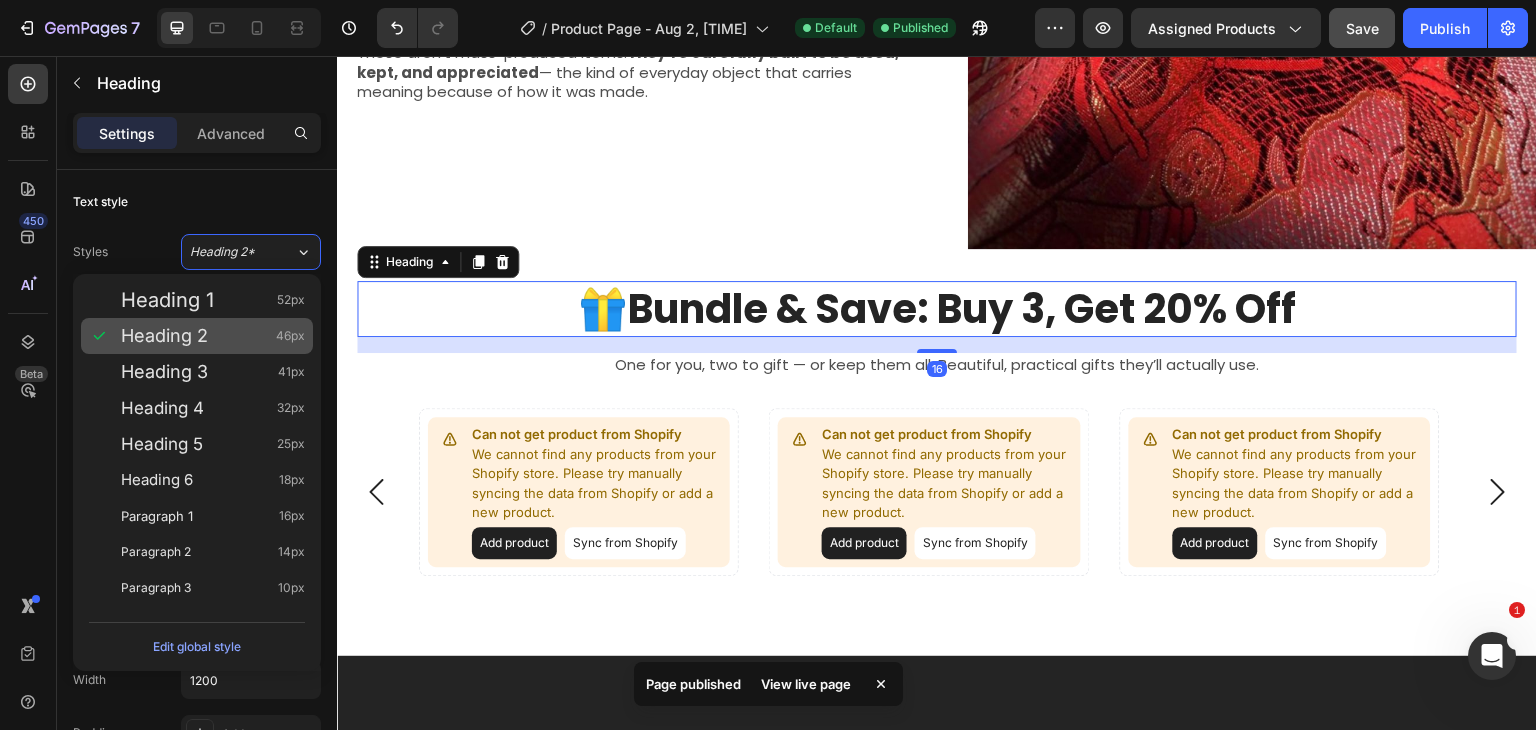 click on "Heading 2 46px" at bounding box center [197, 336] 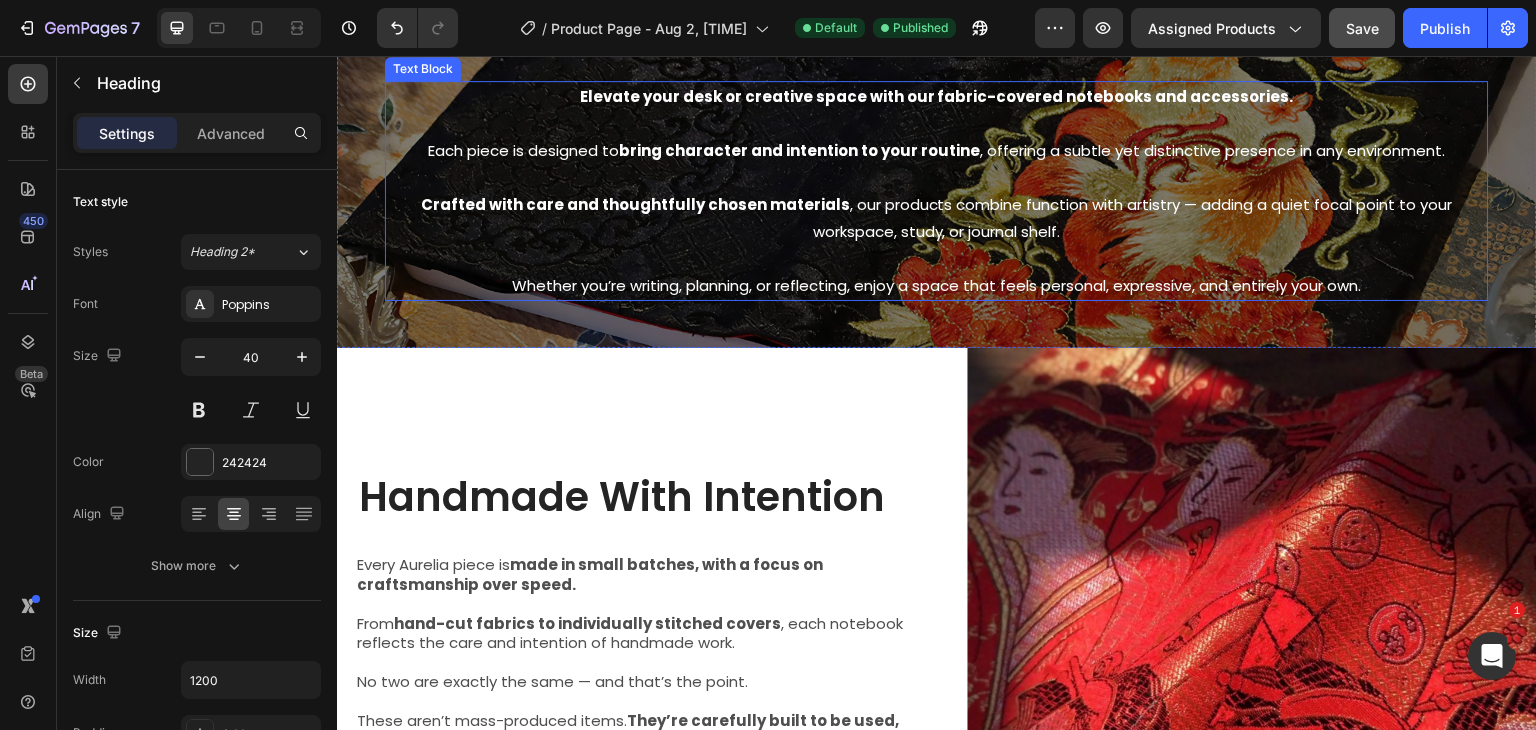 scroll, scrollTop: 520, scrollLeft: 0, axis: vertical 